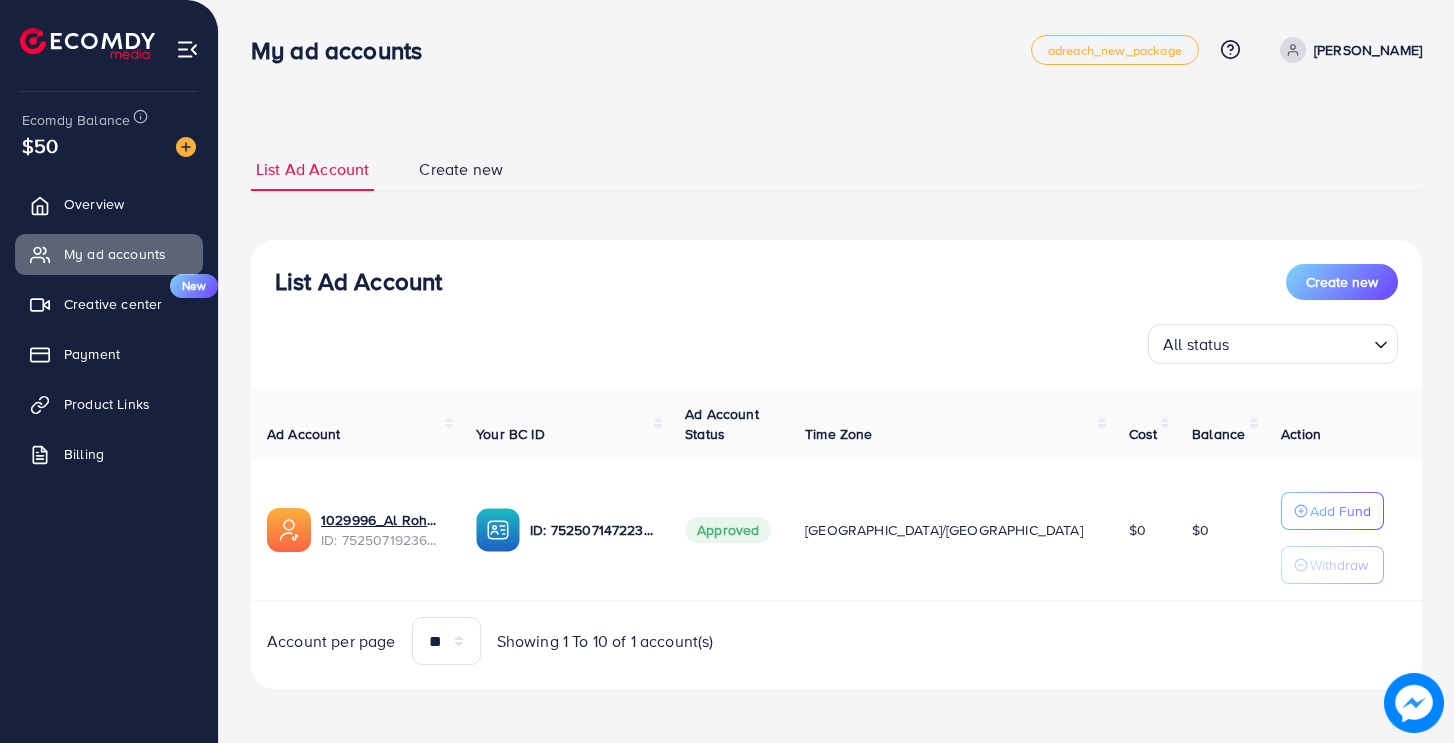 scroll, scrollTop: 0, scrollLeft: 0, axis: both 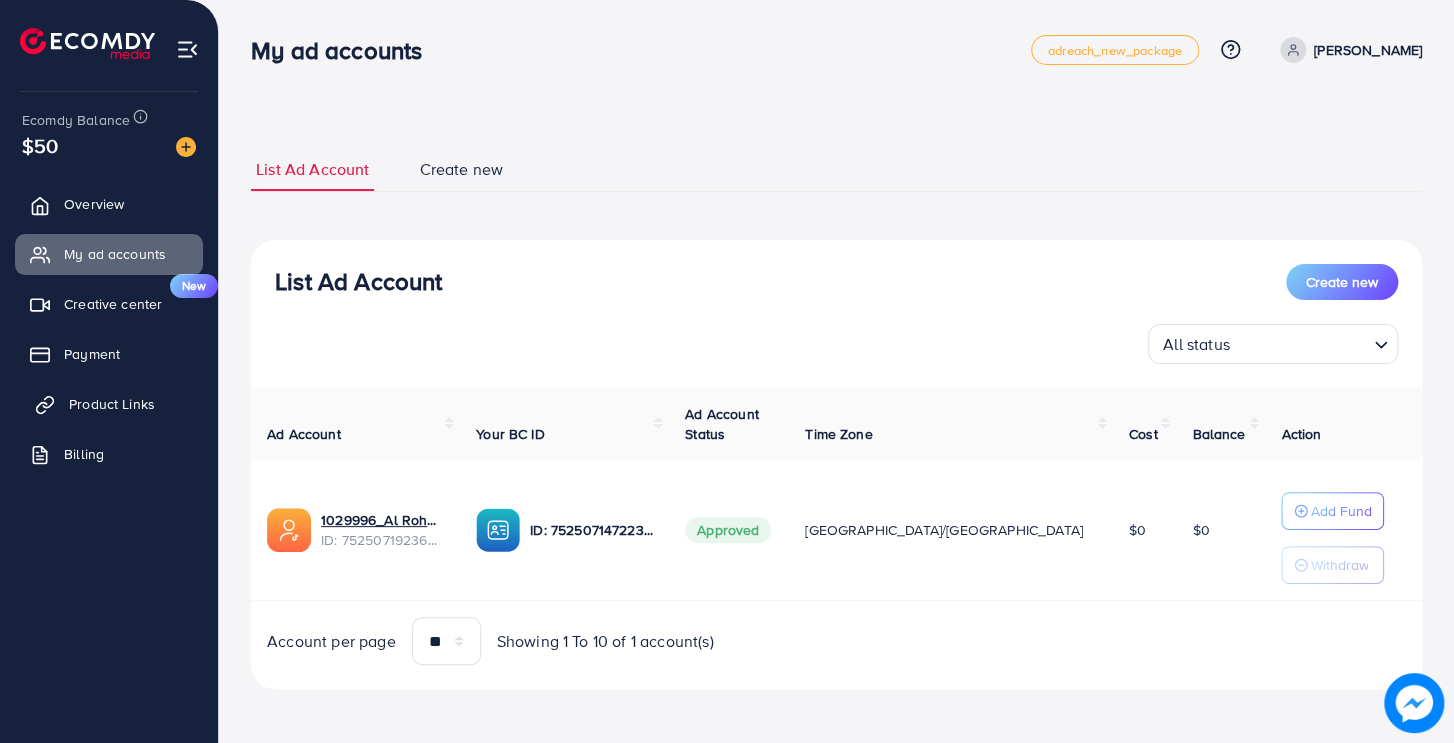 click on "Product Links" at bounding box center [112, 404] 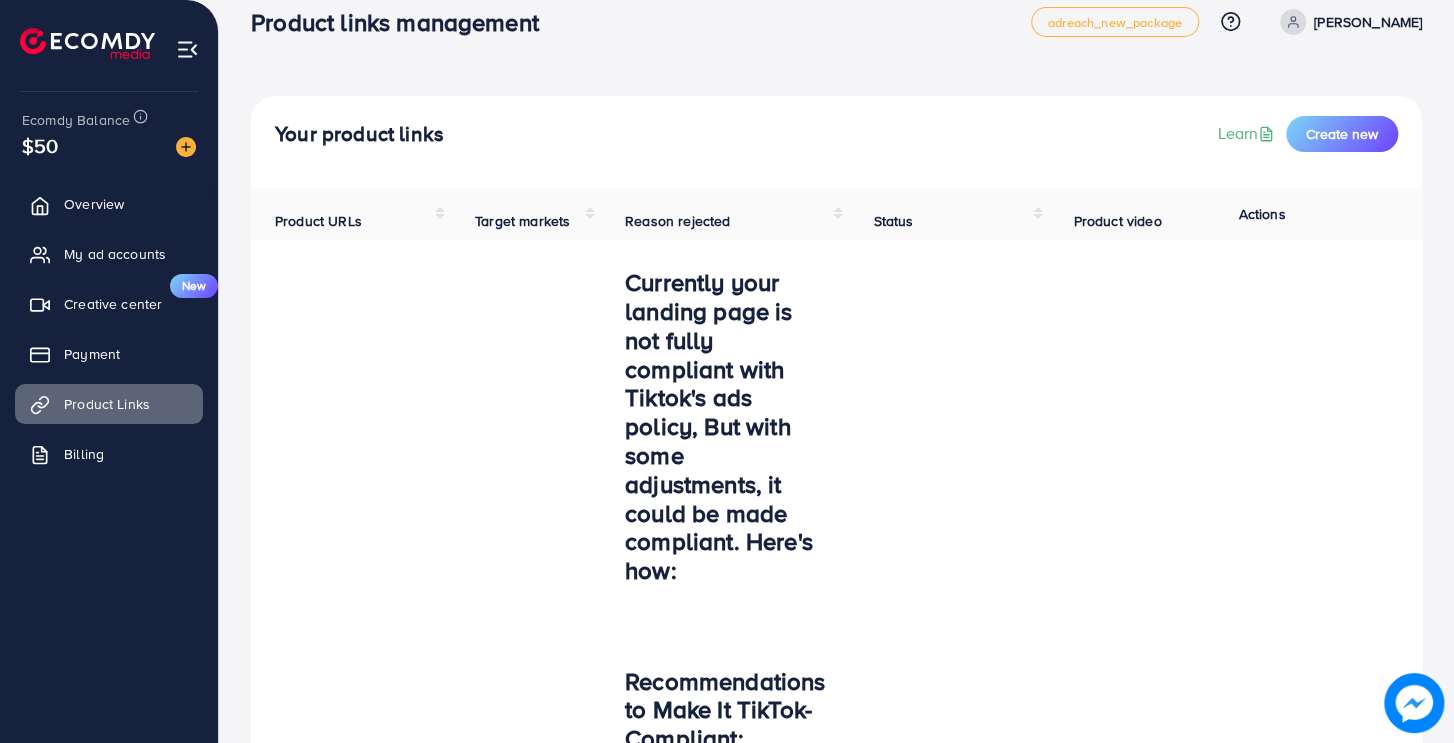 scroll, scrollTop: 0, scrollLeft: 0, axis: both 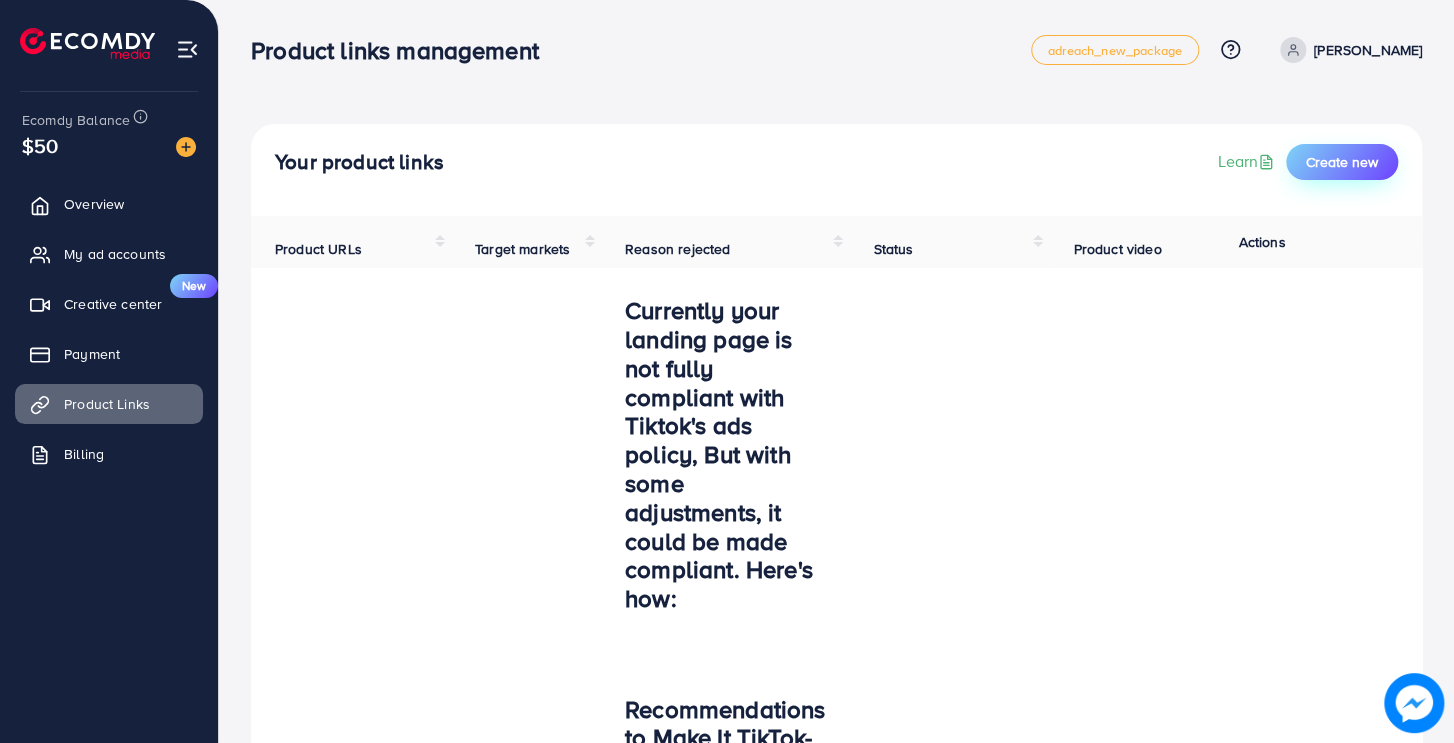 click on "Create new" at bounding box center [1342, 162] 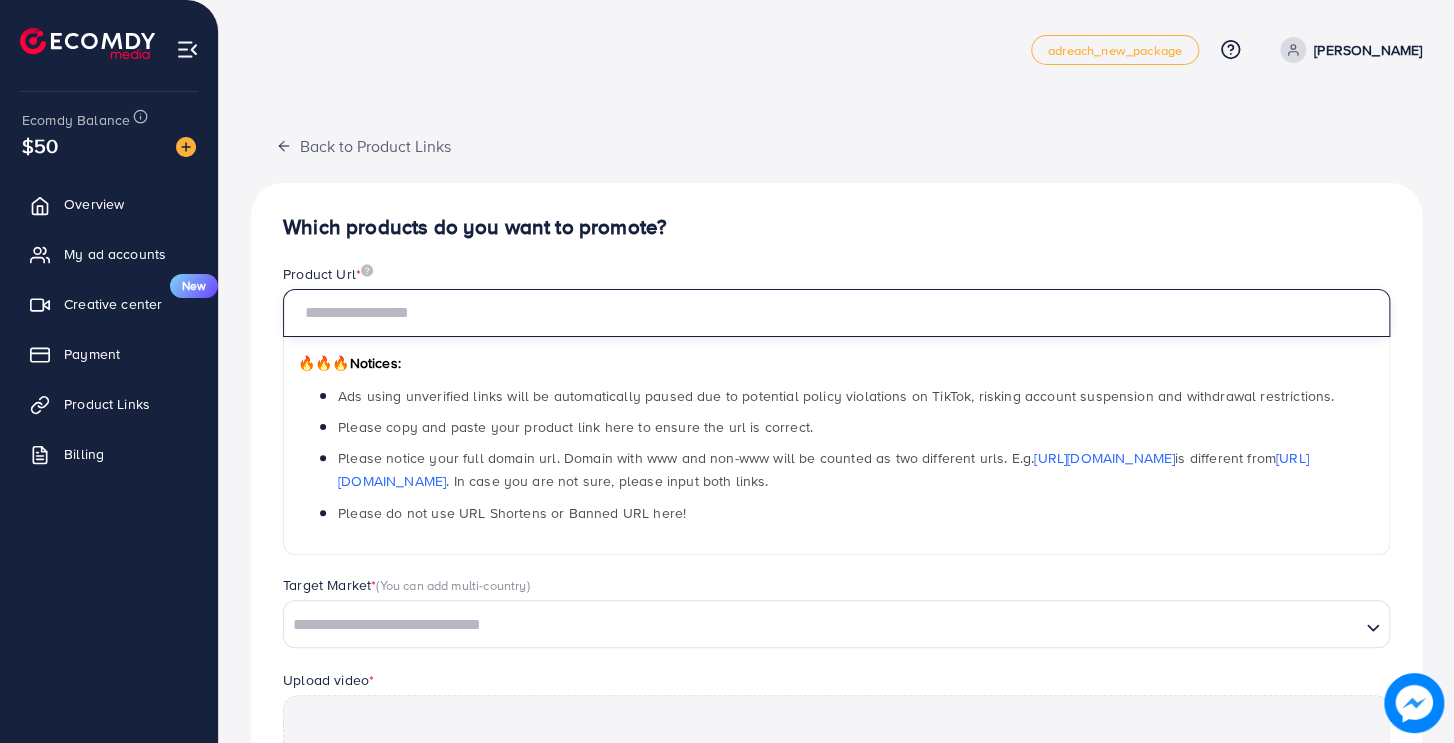click at bounding box center (836, 313) 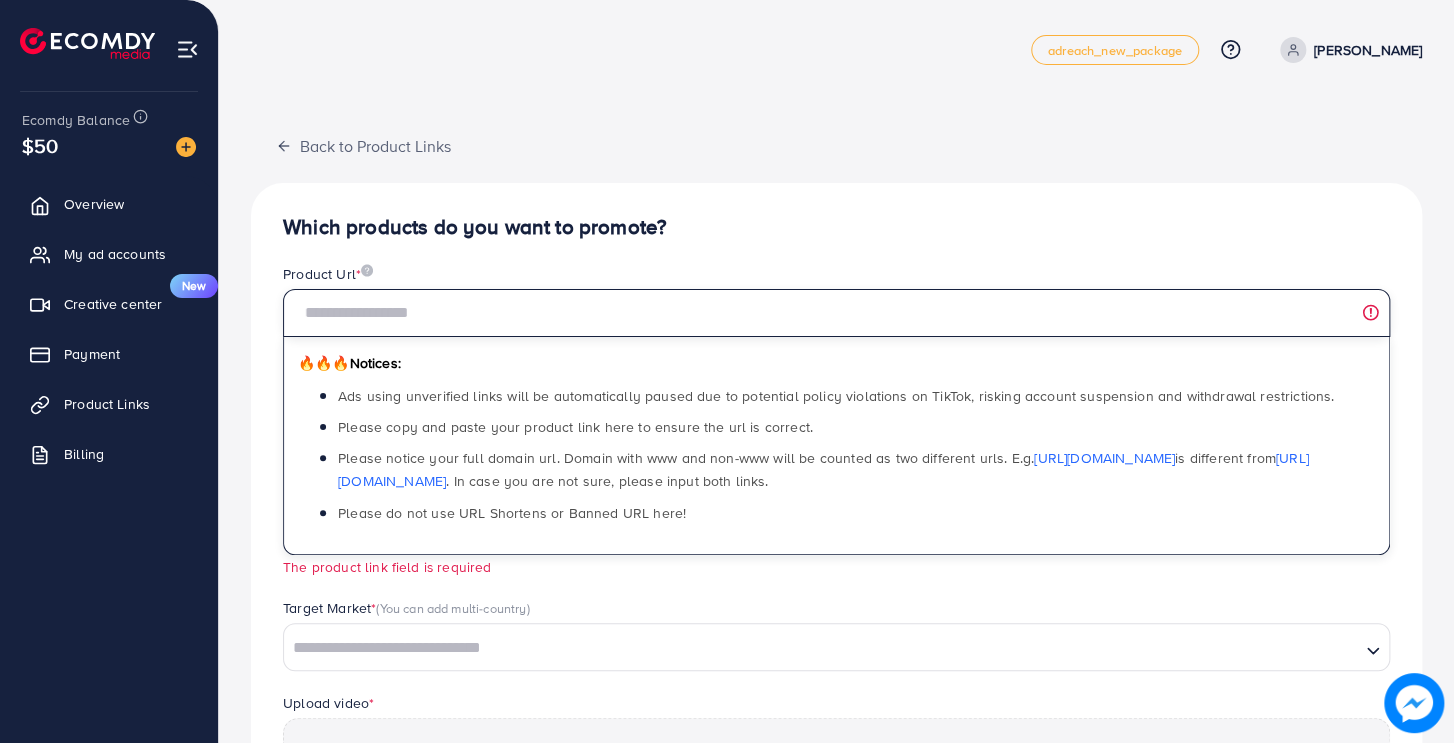 paste on "**********" 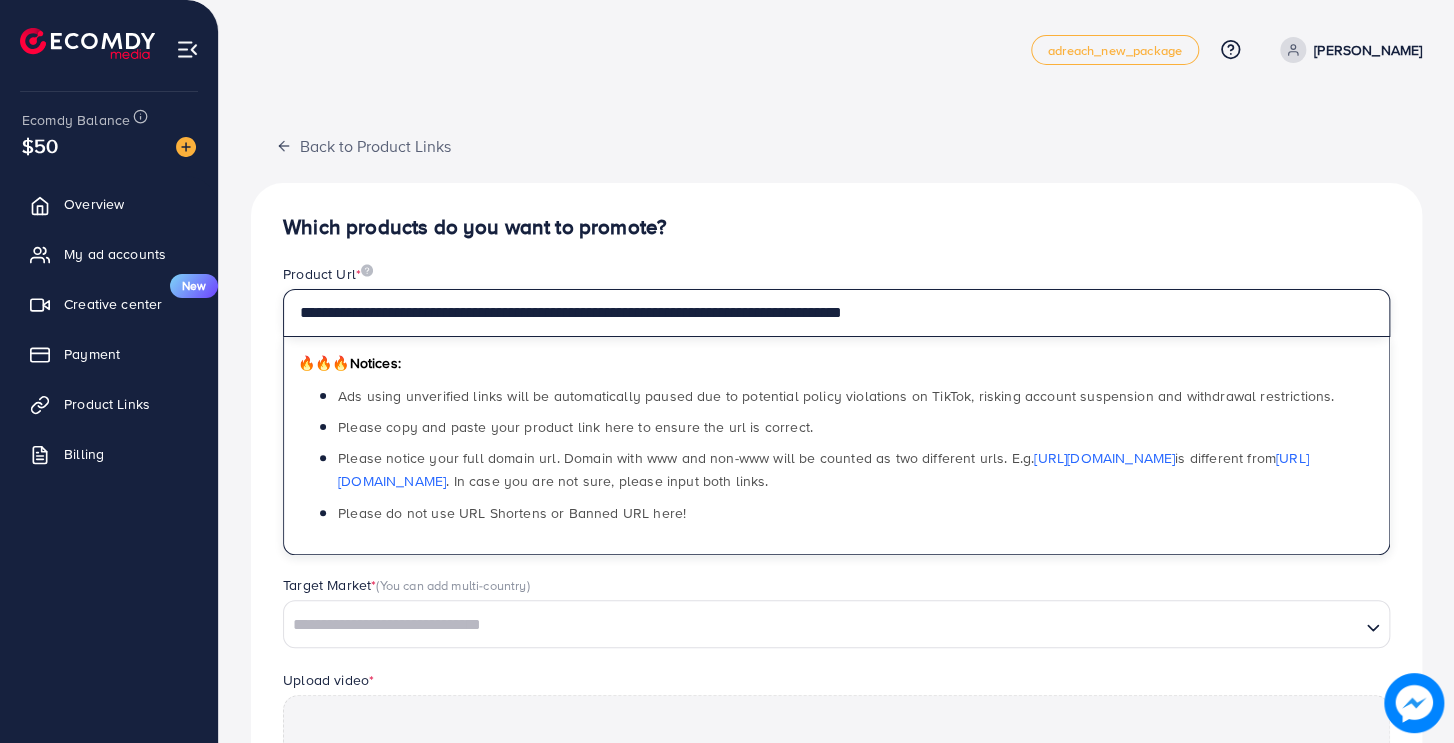 type on "**********" 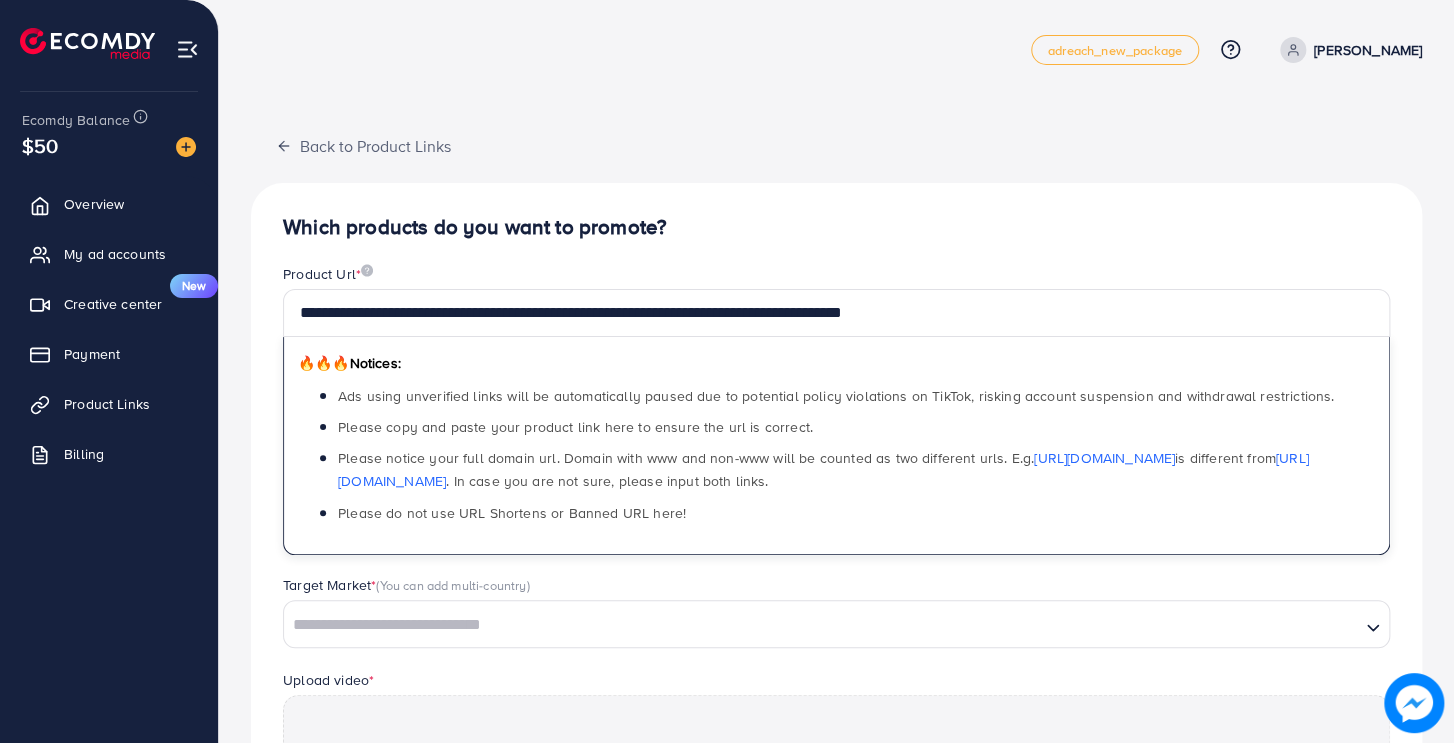 click at bounding box center (822, 625) 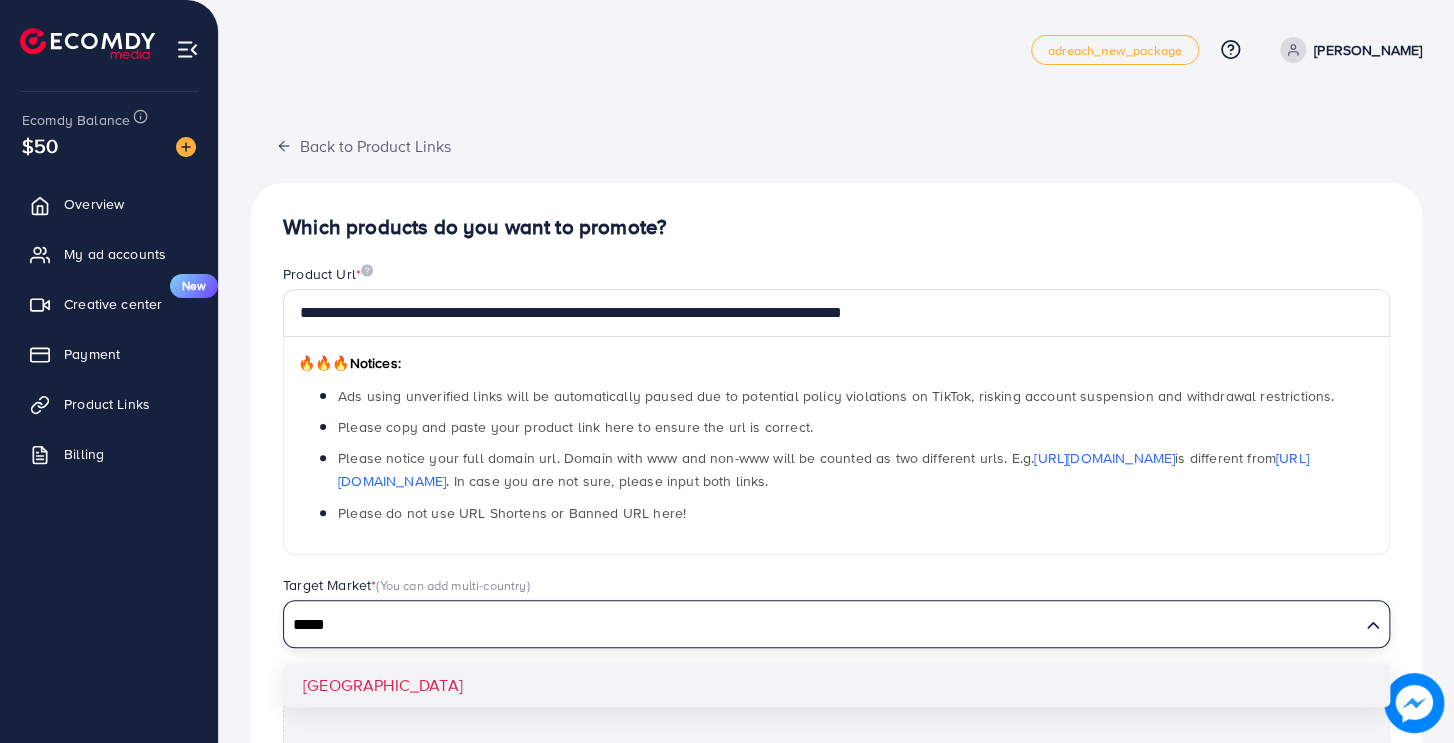 type on "*****" 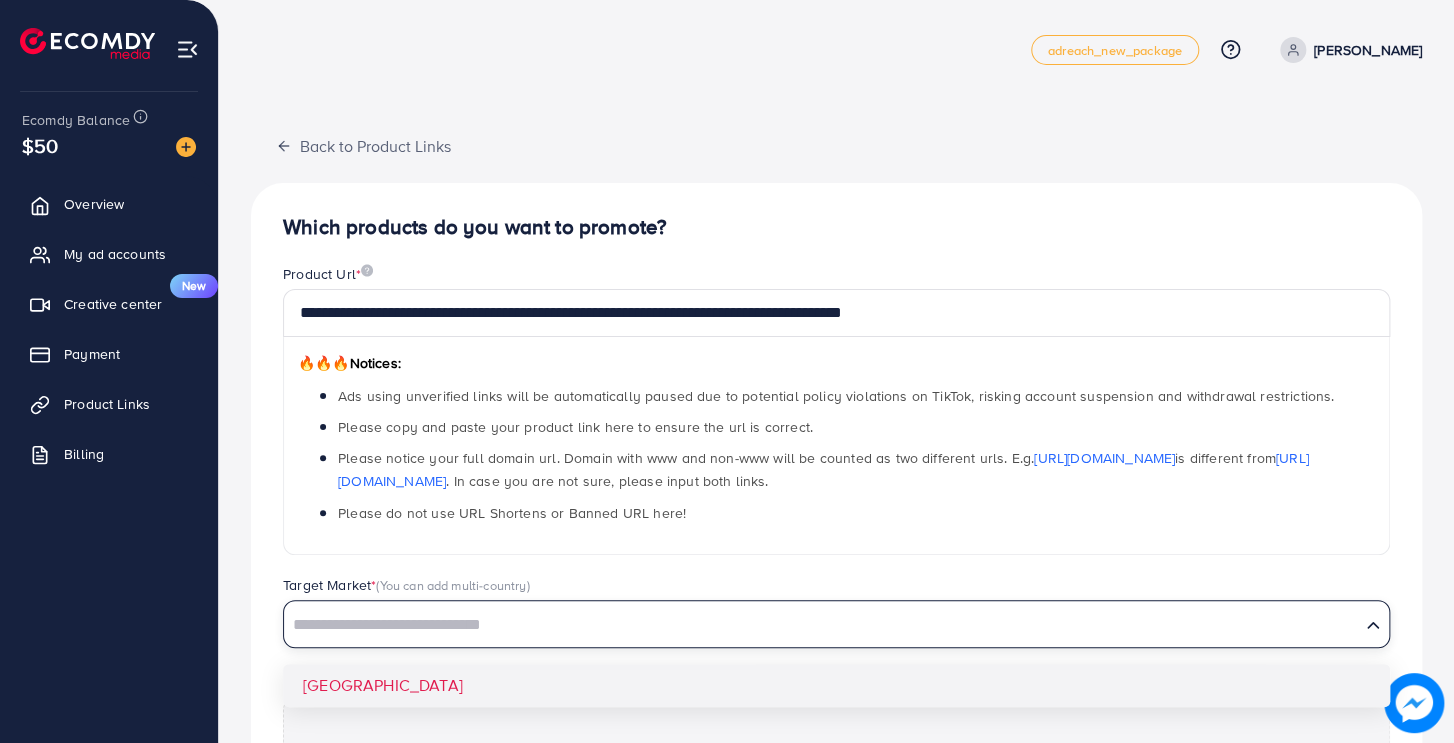 click on "**********" at bounding box center (836, 626) 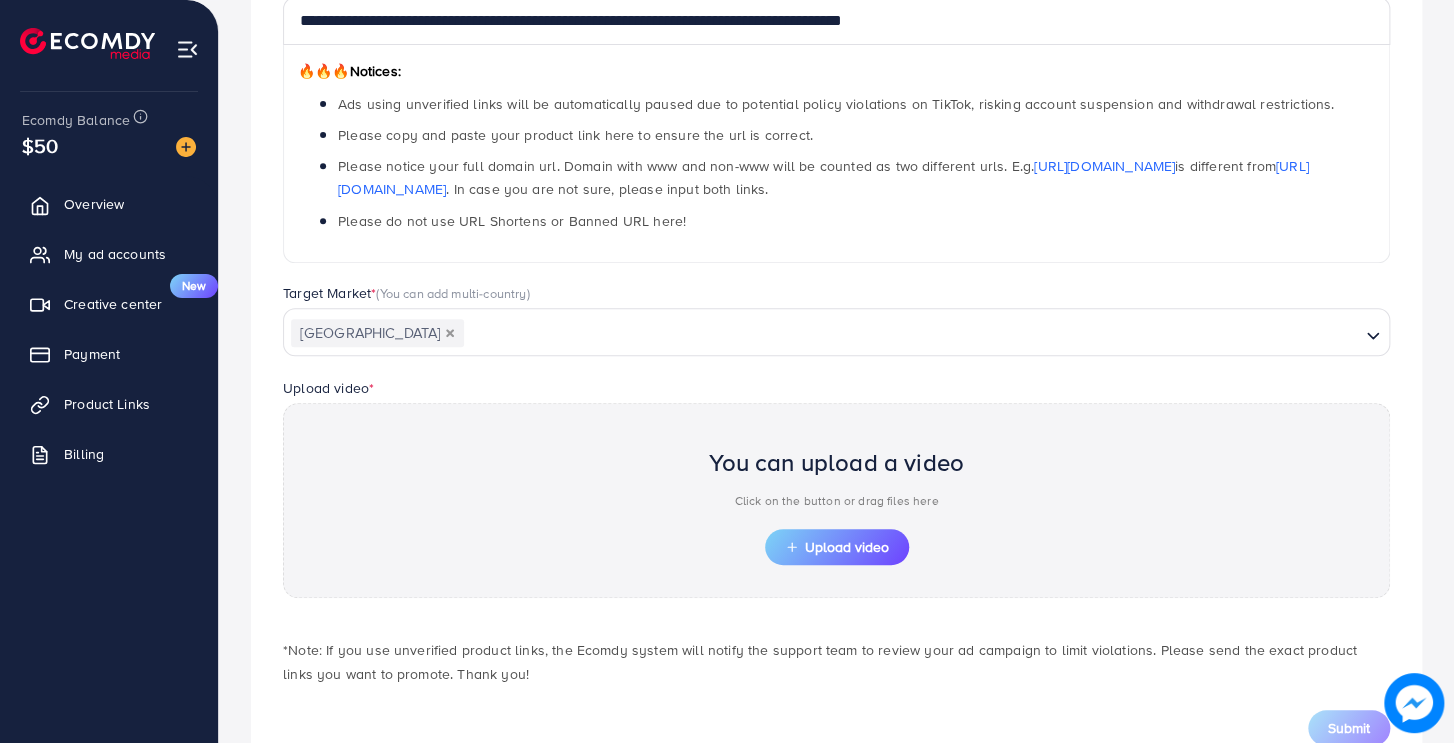 scroll, scrollTop: 357, scrollLeft: 0, axis: vertical 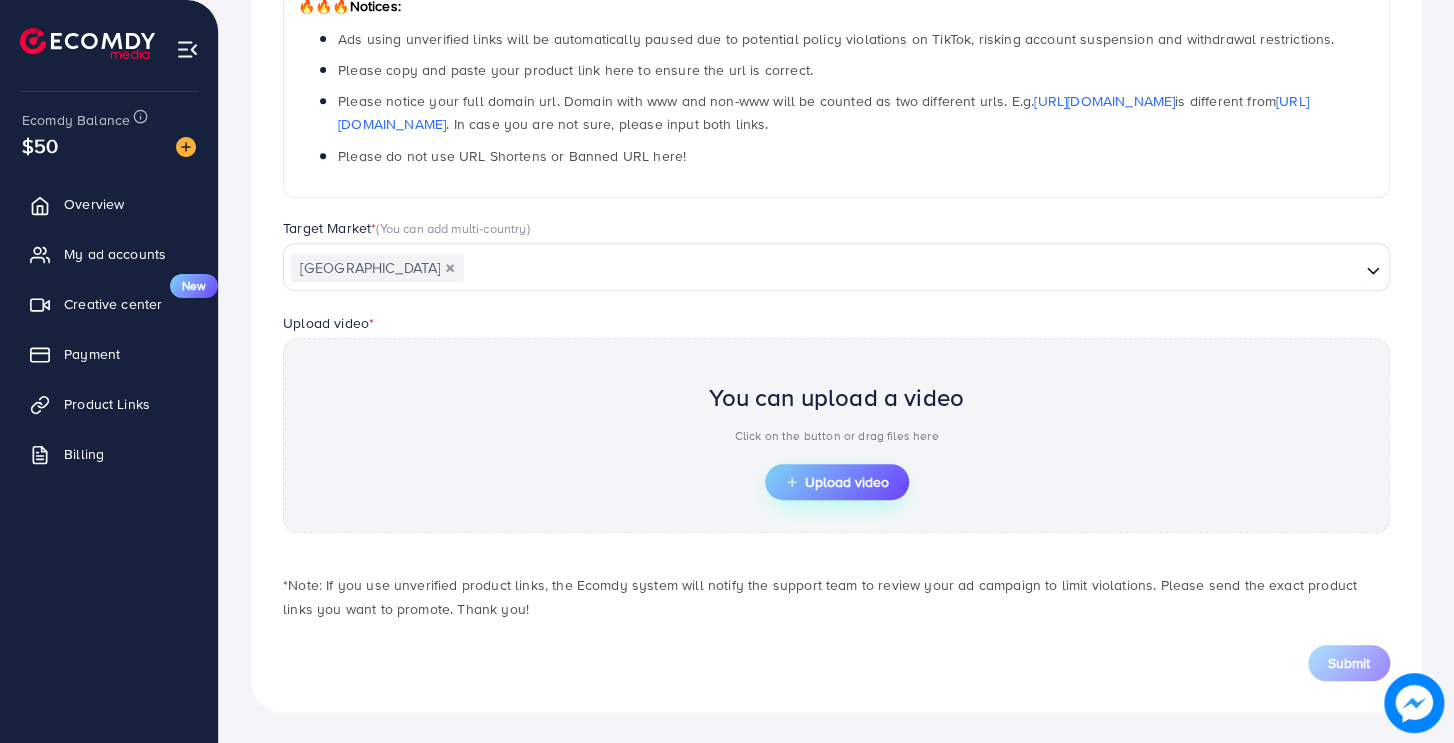 click on "Upload video" at bounding box center (837, 482) 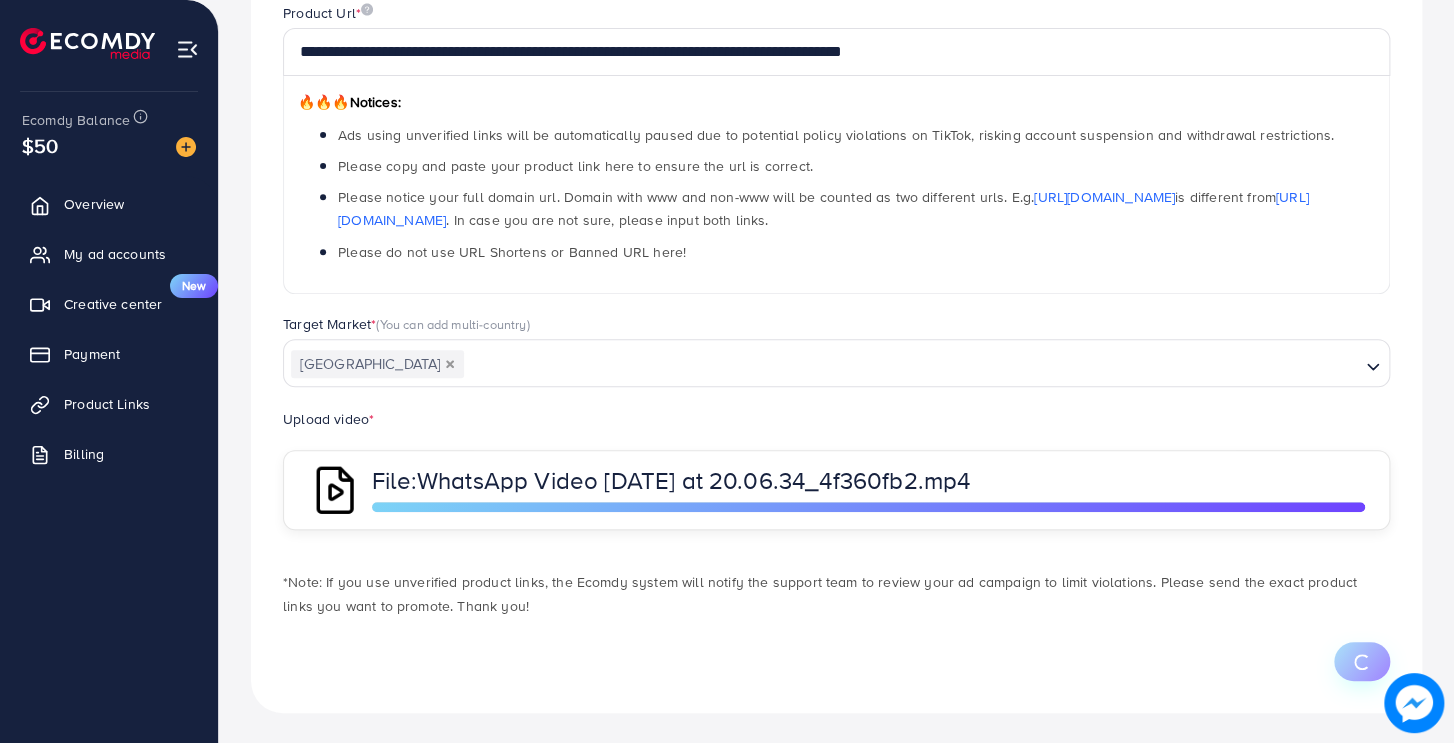 scroll, scrollTop: 357, scrollLeft: 0, axis: vertical 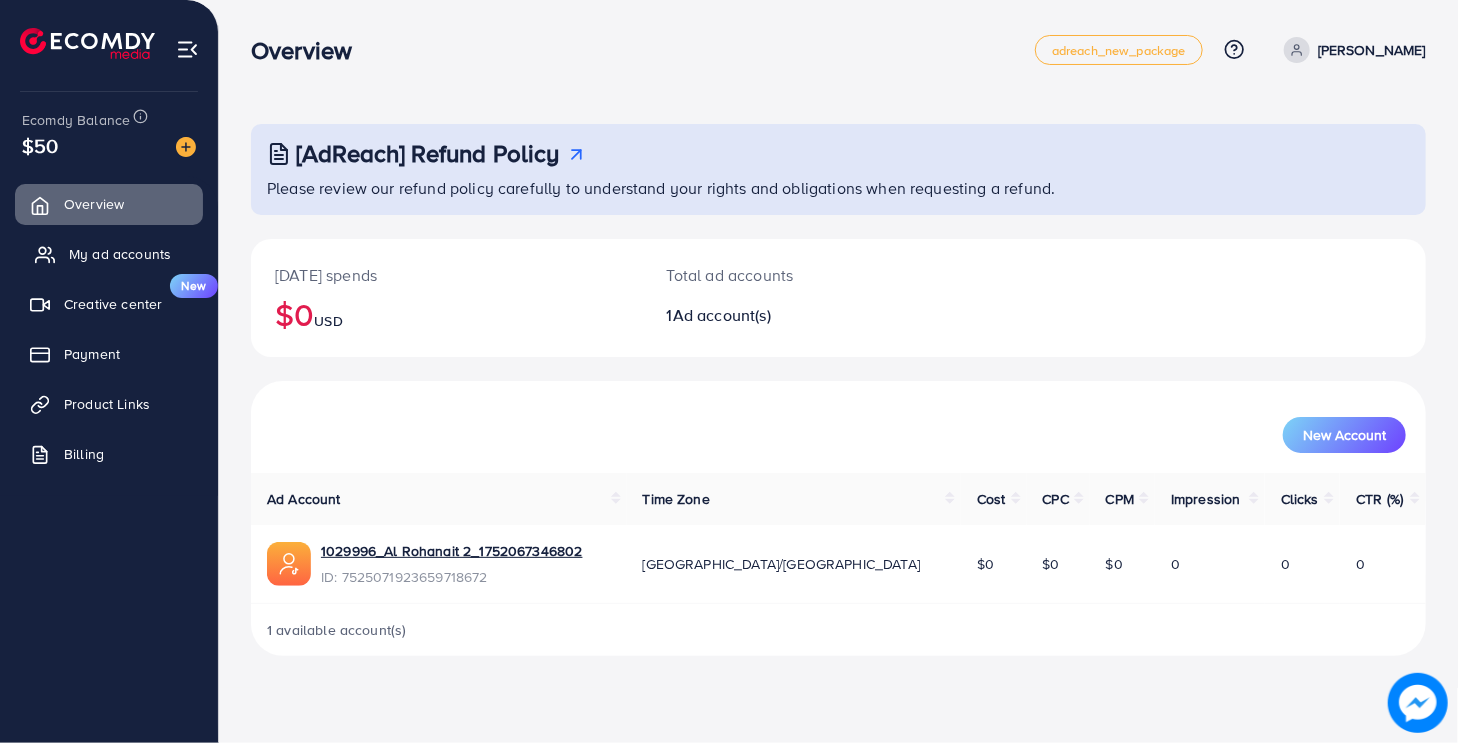 click on "My ad accounts" at bounding box center (120, 254) 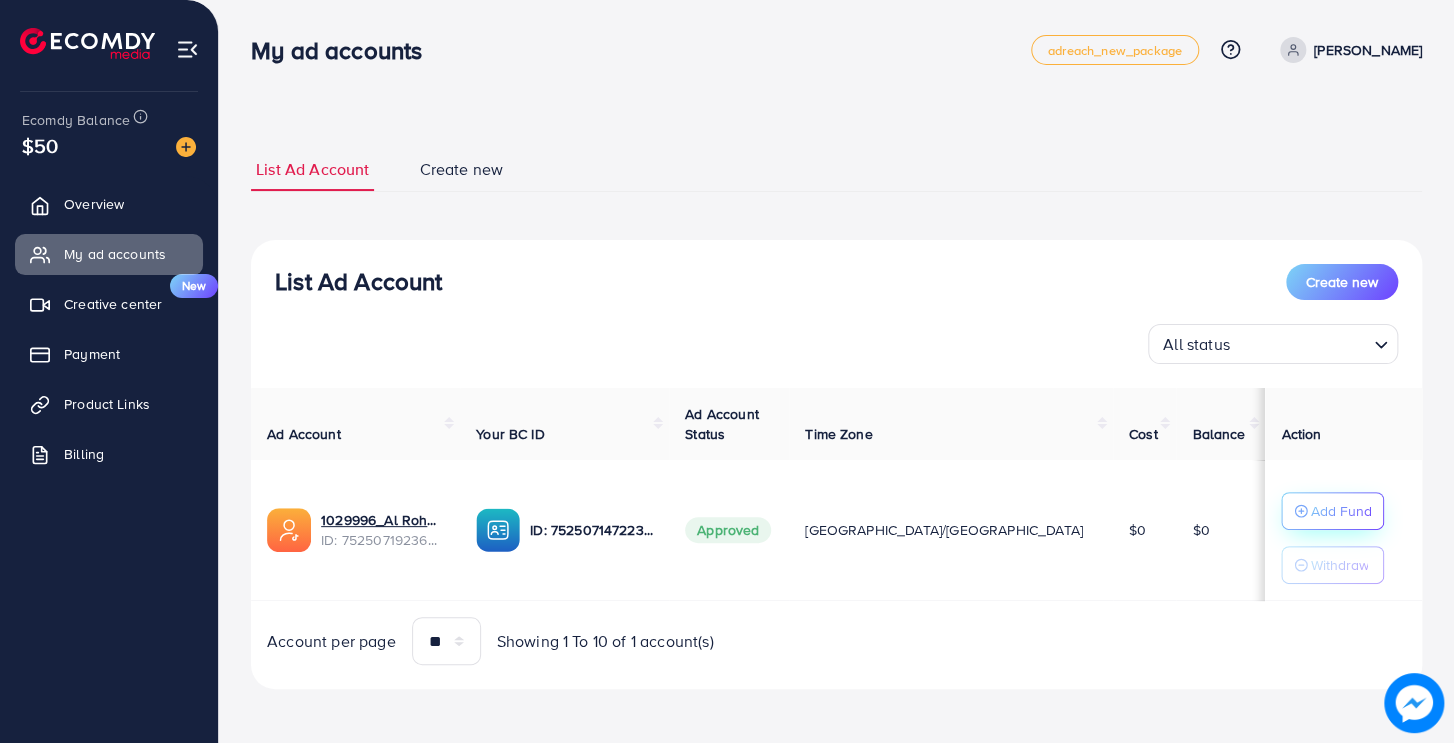click on "Add Fund" at bounding box center (1340, 511) 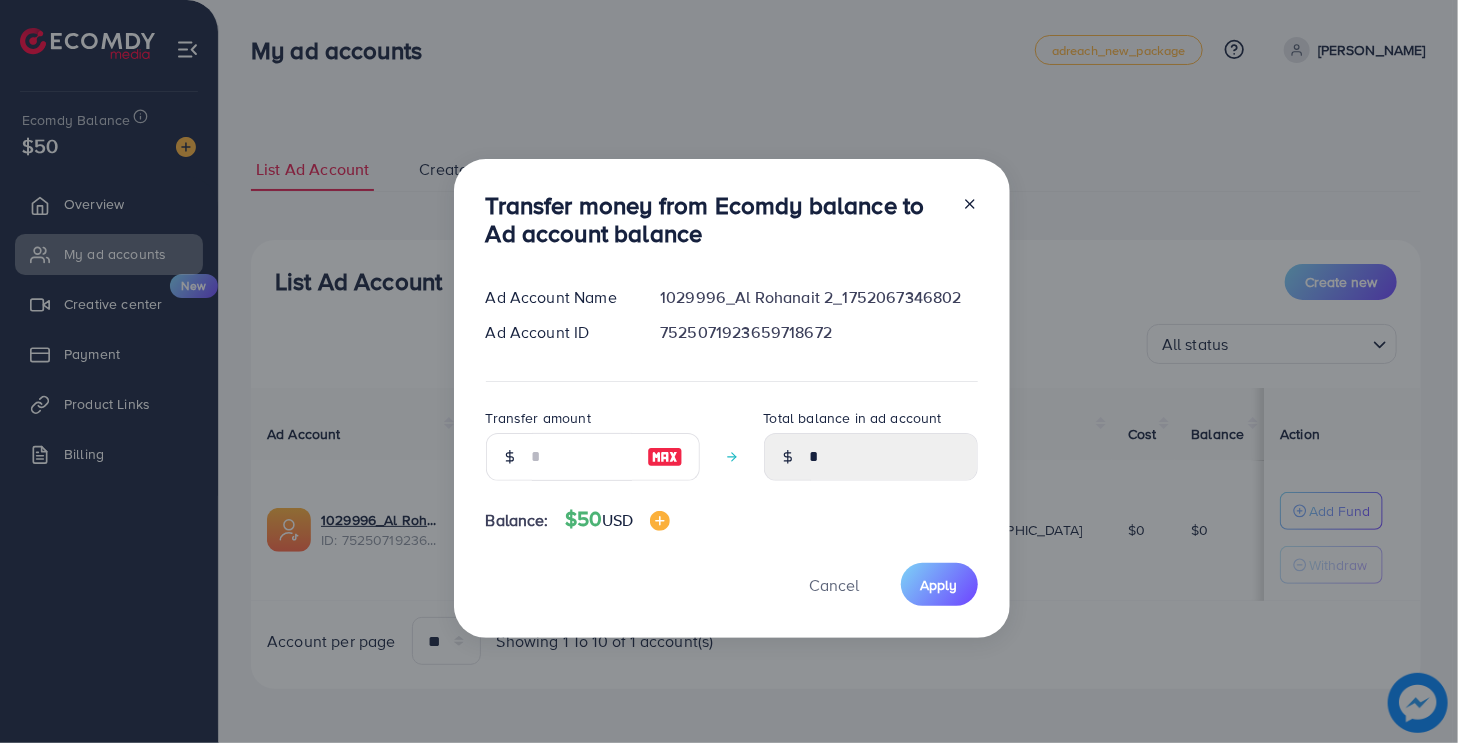 click at bounding box center [962, 224] 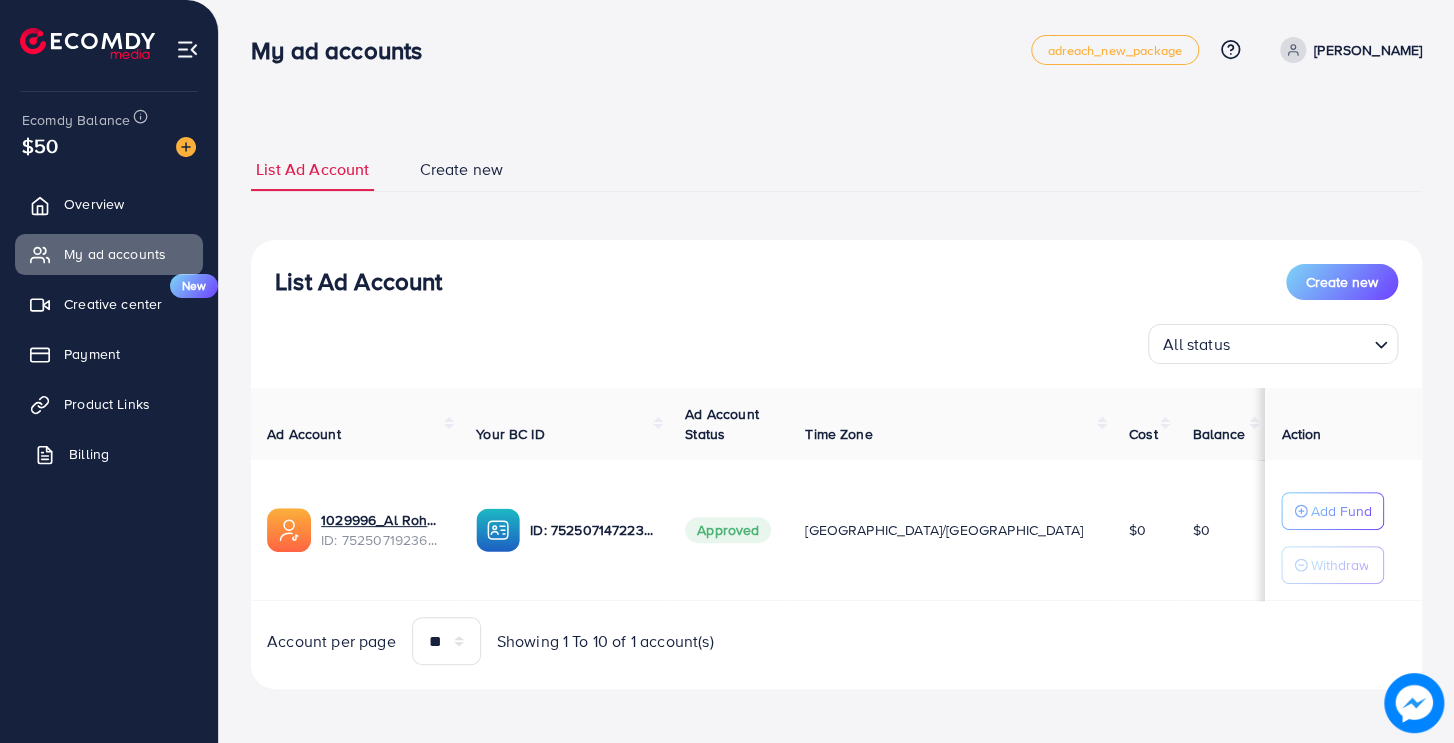 click on "Billing" at bounding box center (109, 454) 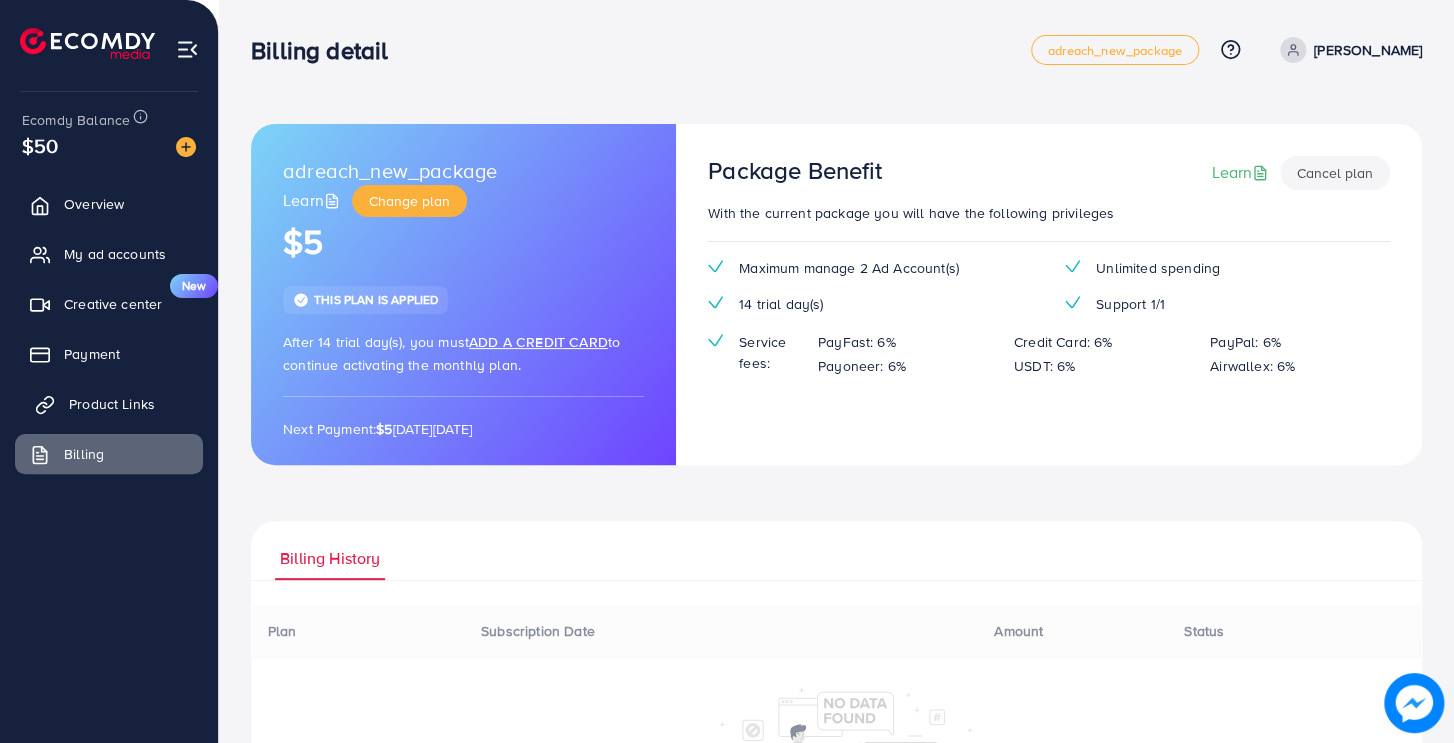 click on "Product Links" at bounding box center [112, 404] 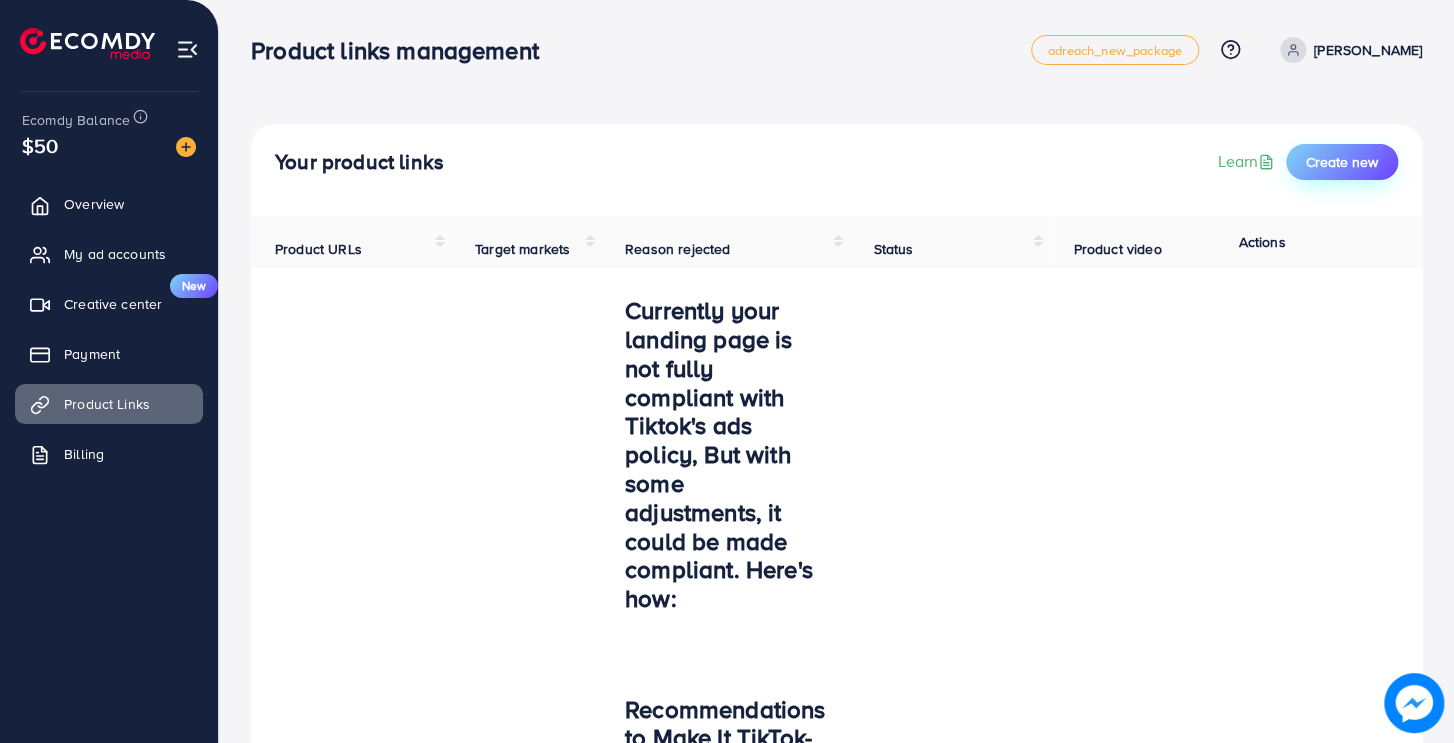 click on "Create new" at bounding box center (1342, 162) 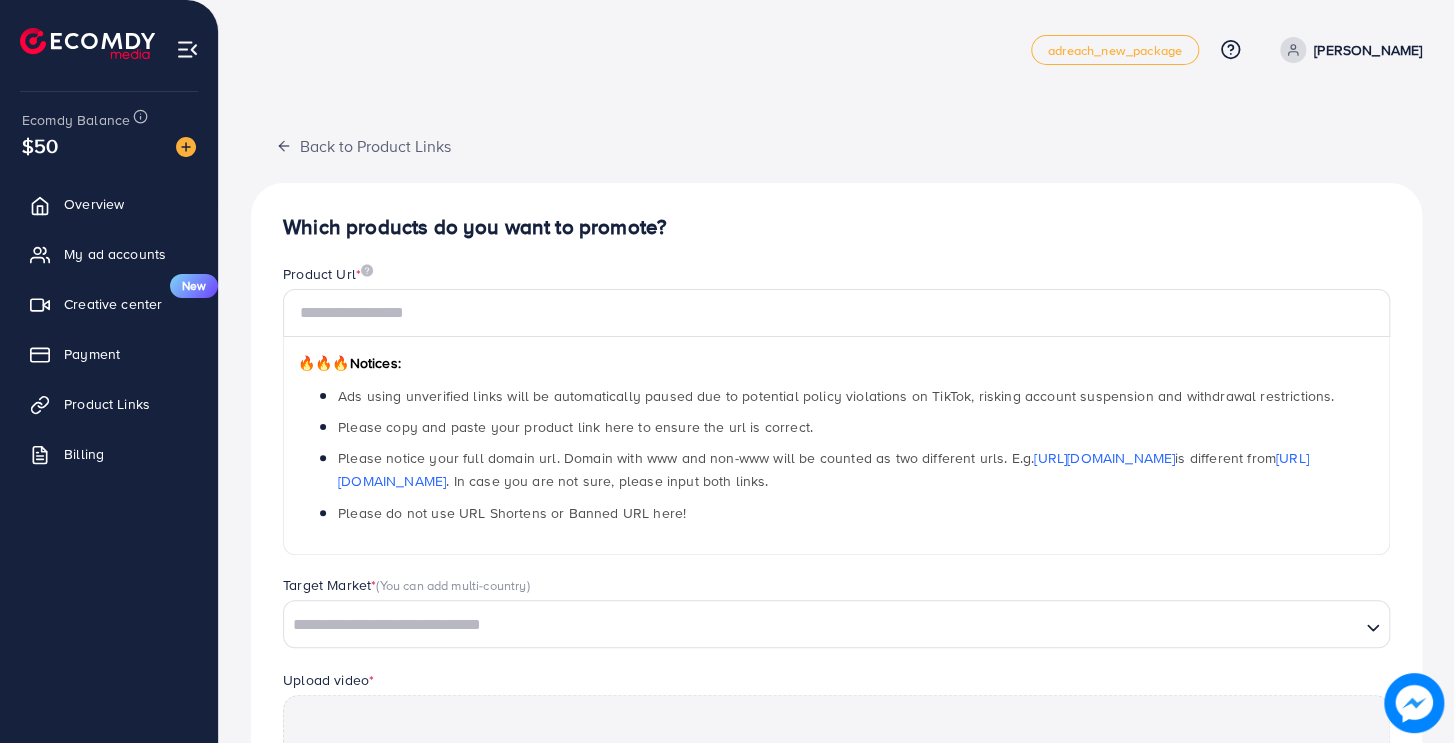 click on "🔥🔥🔥  Notices: Ads using unverified links will be automatically paused due to potential policy violations on TikTok, risking account suspension and withdrawal restrictions. Please copy and paste your product link here to ensure the url is correct. Please notice your full domain url. Domain with www and non-www will be counted as two different urls. E.g.  https://www.google.com  is different from  https://google.com . In case you are not sure, please input both links. Please do not use URL Shortens or Banned URL here!" at bounding box center [836, 446] 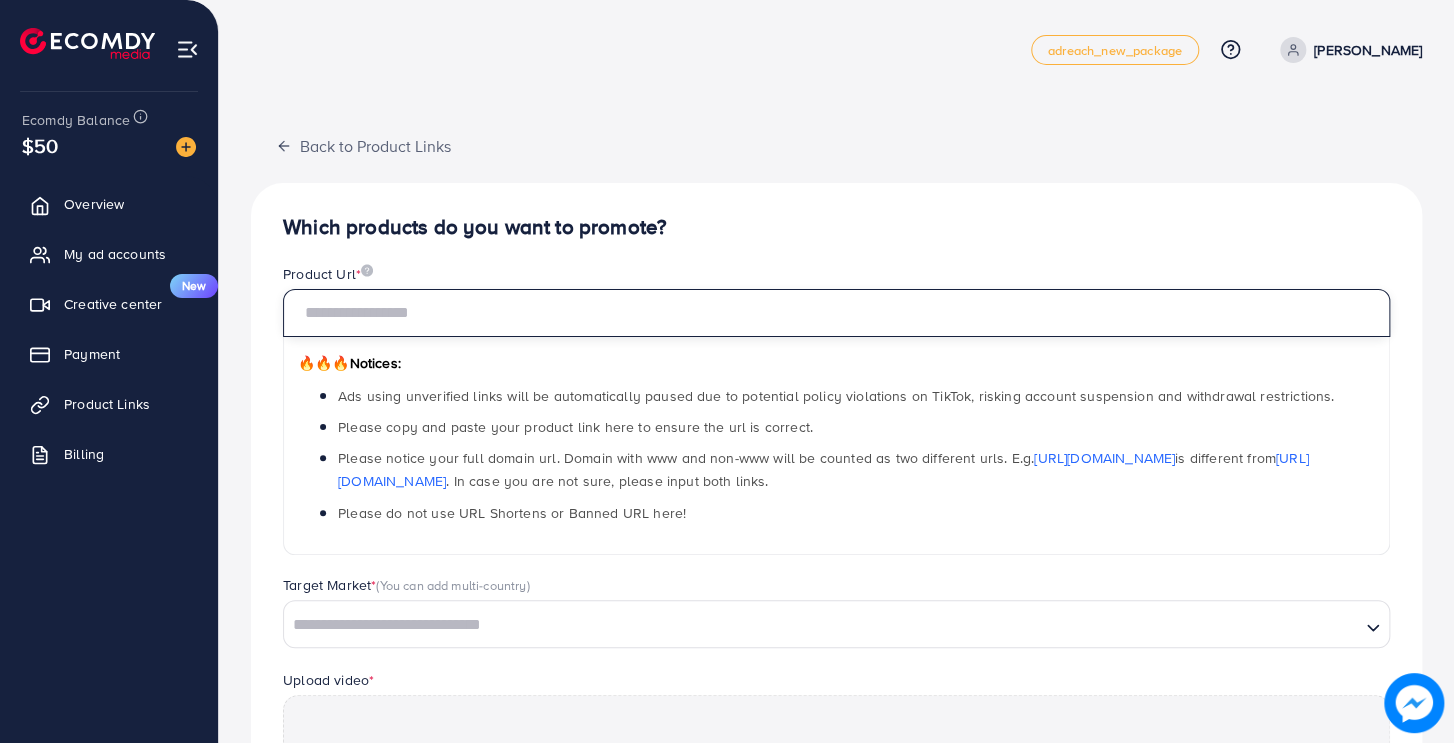 click at bounding box center [836, 313] 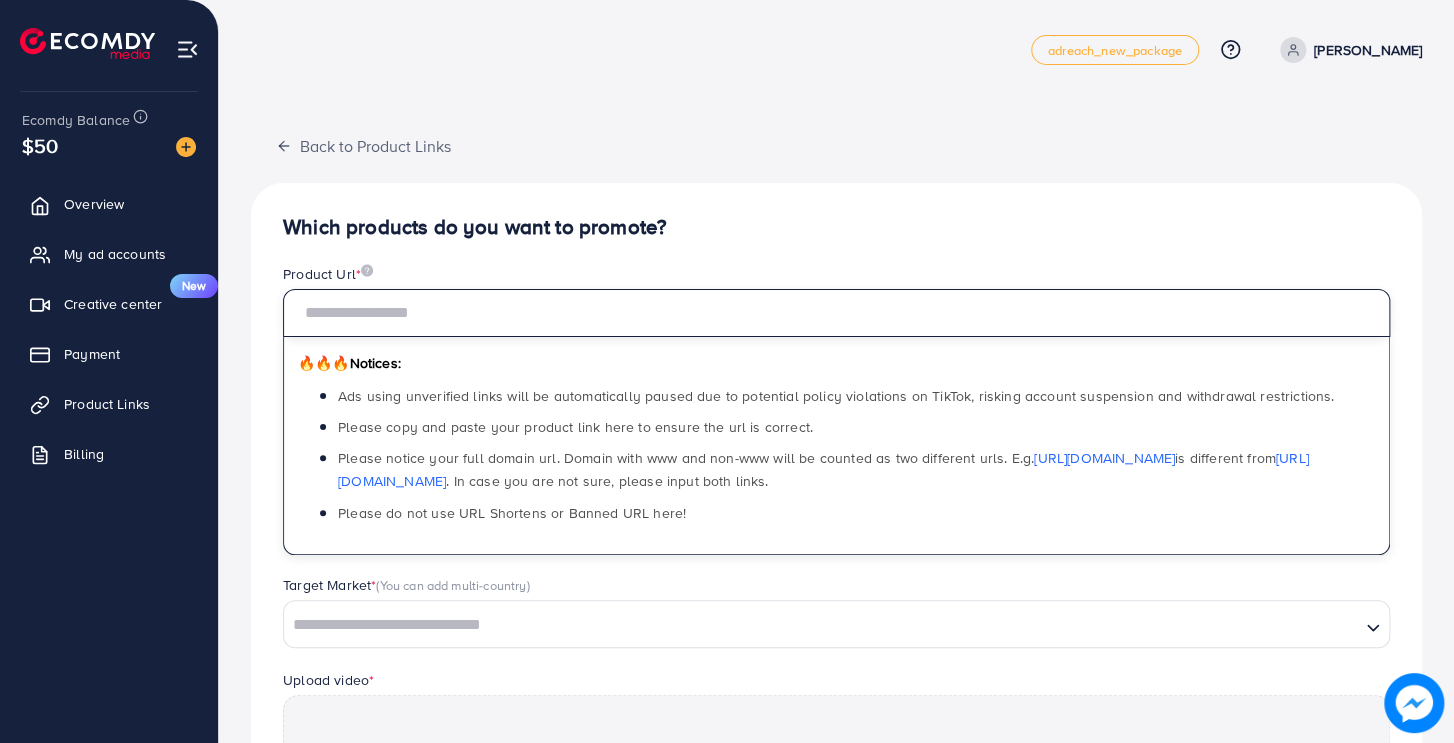 paste on "**********" 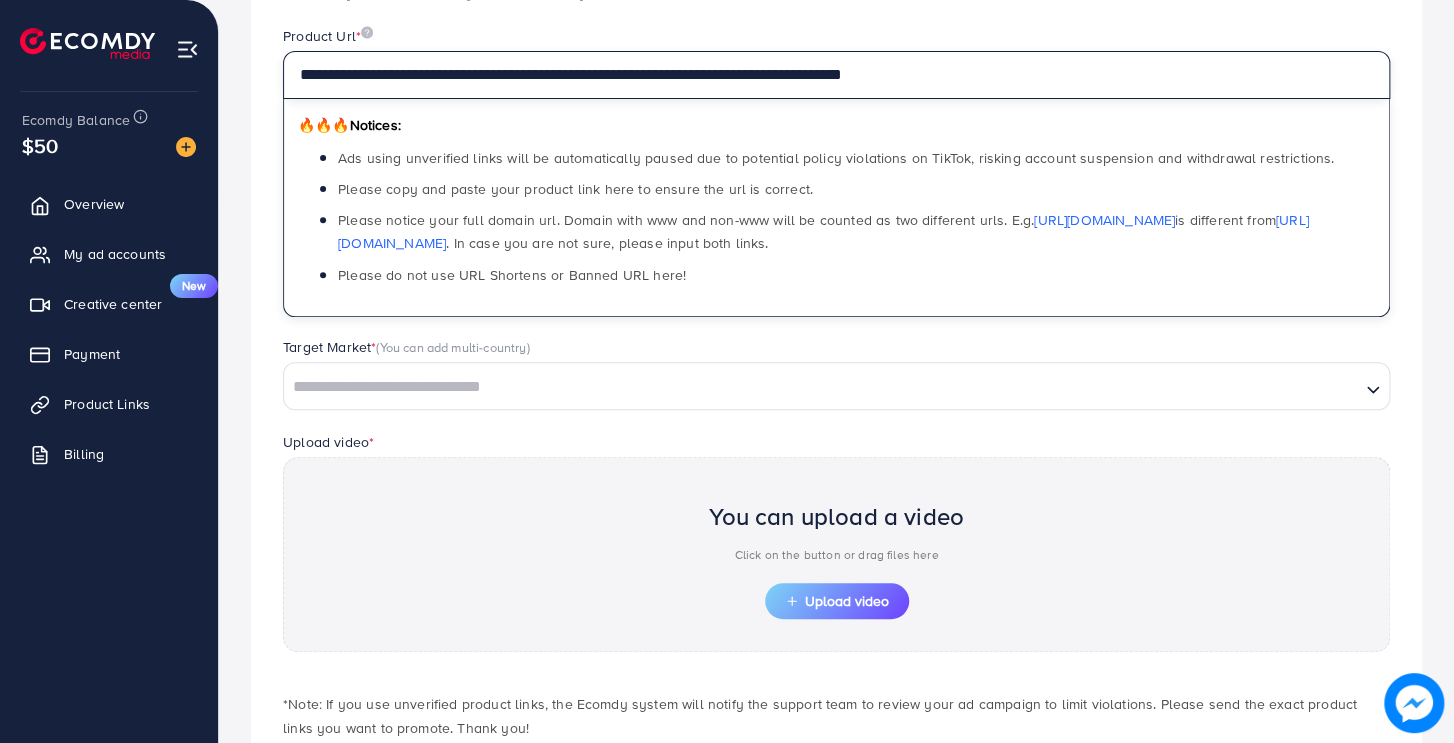 scroll, scrollTop: 326, scrollLeft: 0, axis: vertical 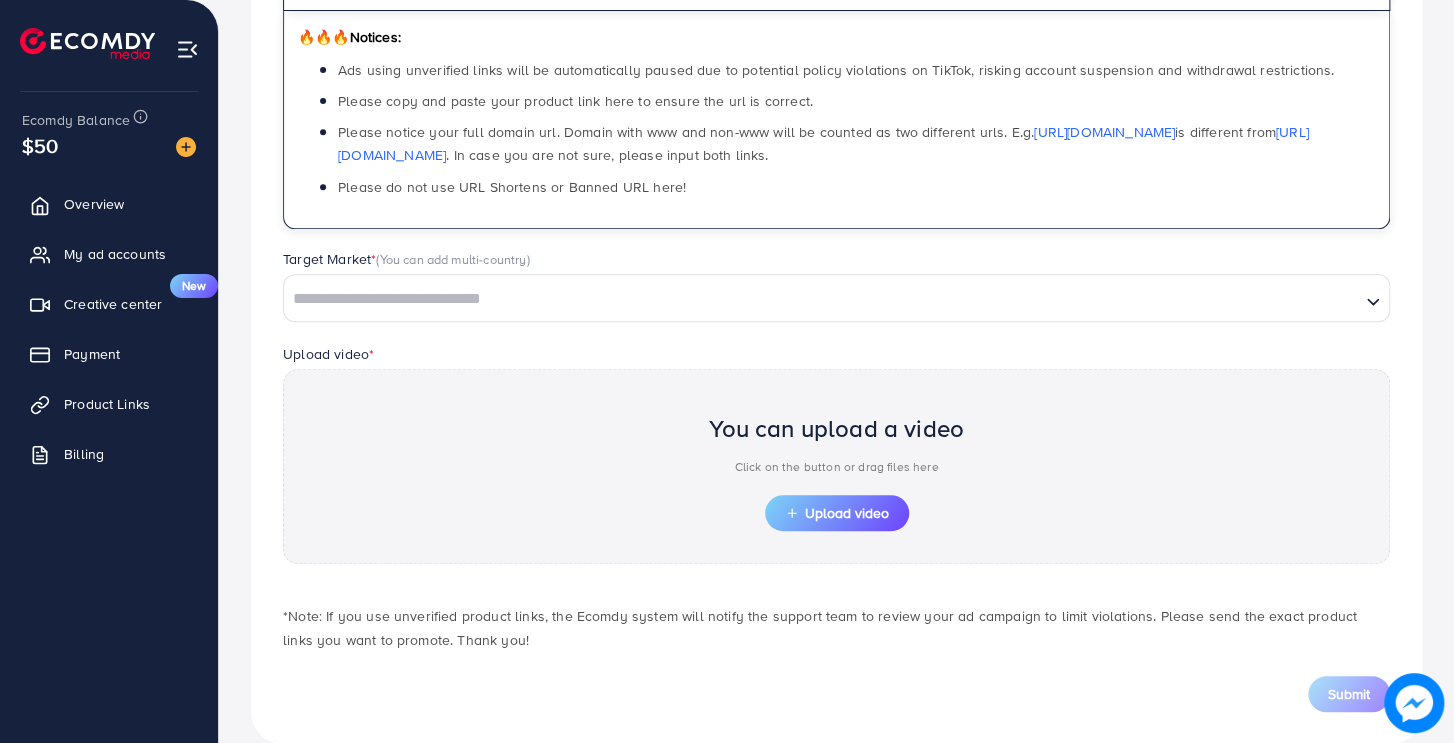 type on "**********" 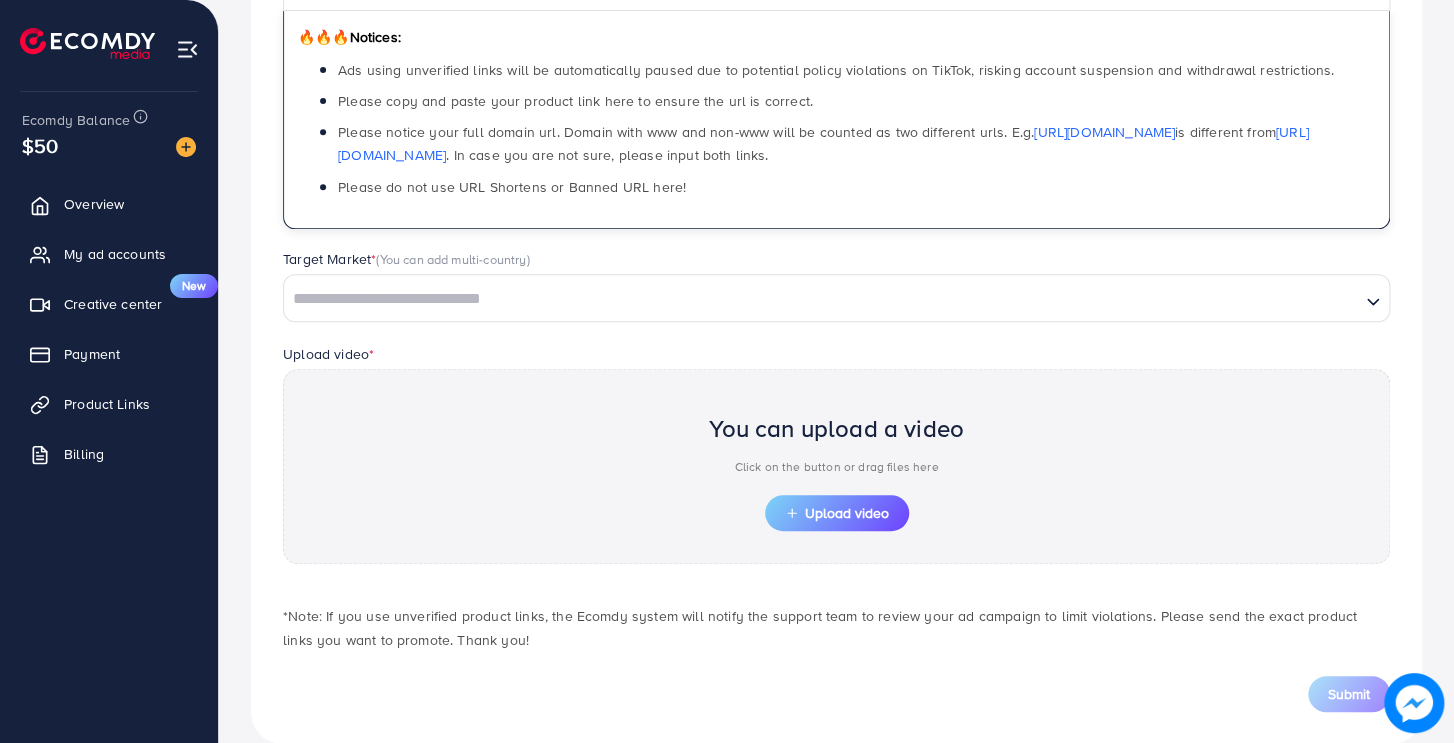 click on "Loading..." at bounding box center [836, 298] 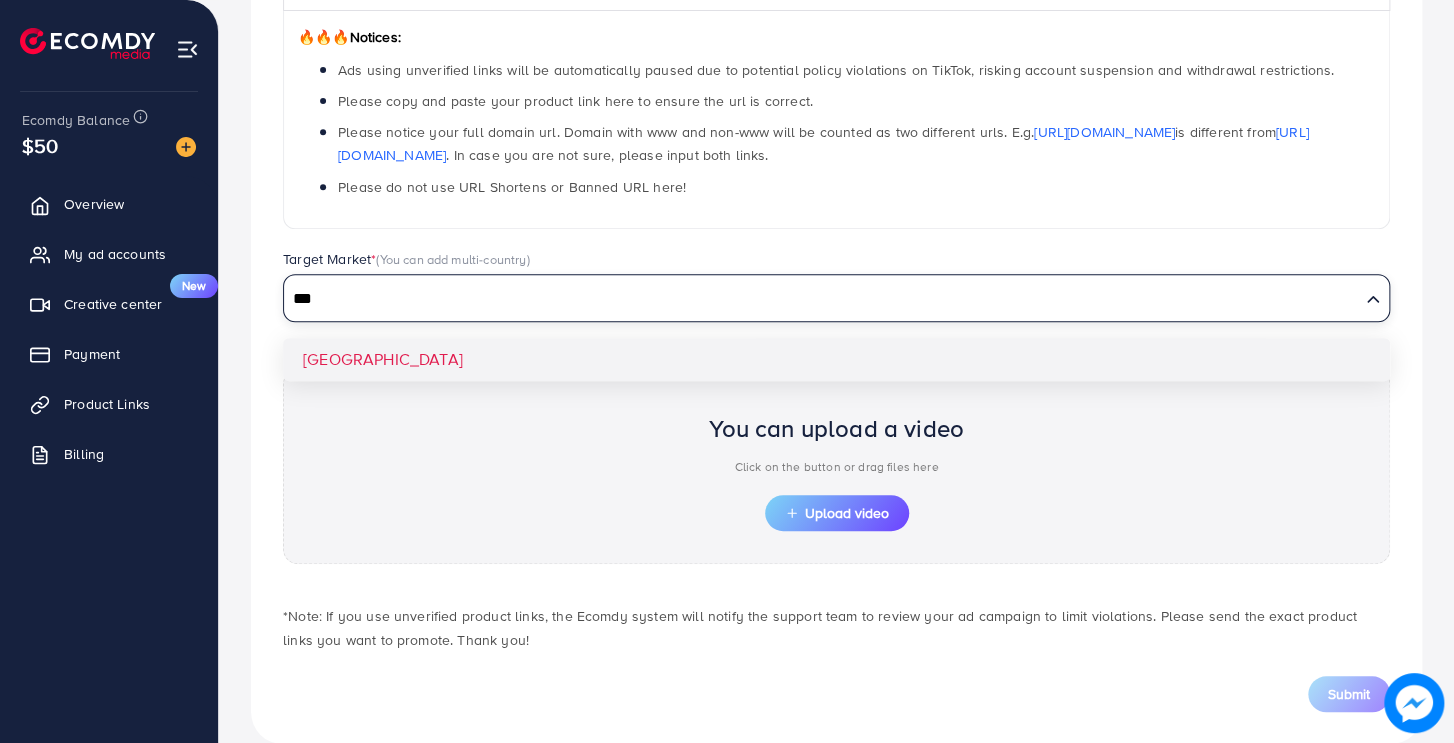 type on "***" 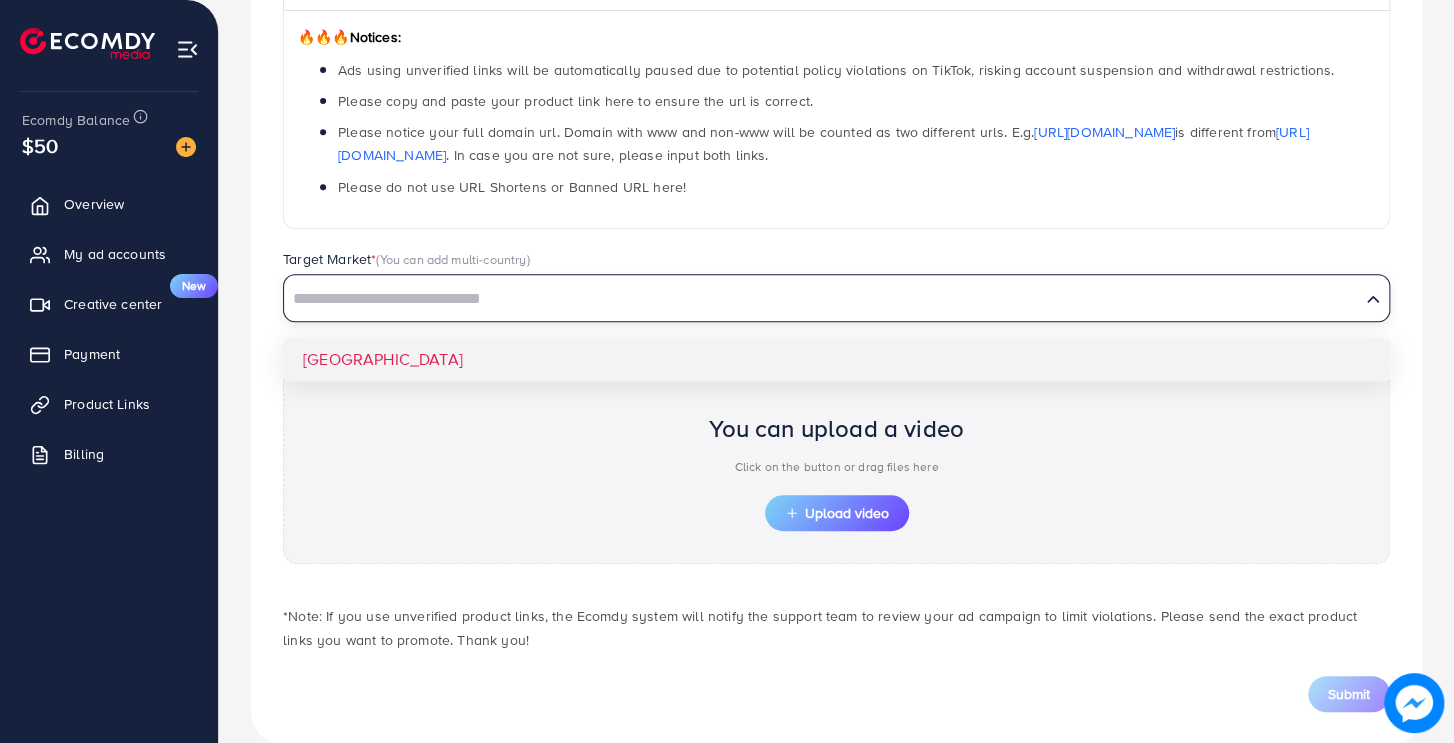 click on "Target Market  *  (You can add multi-country)           Loading...
Pakistan" at bounding box center (836, 295) 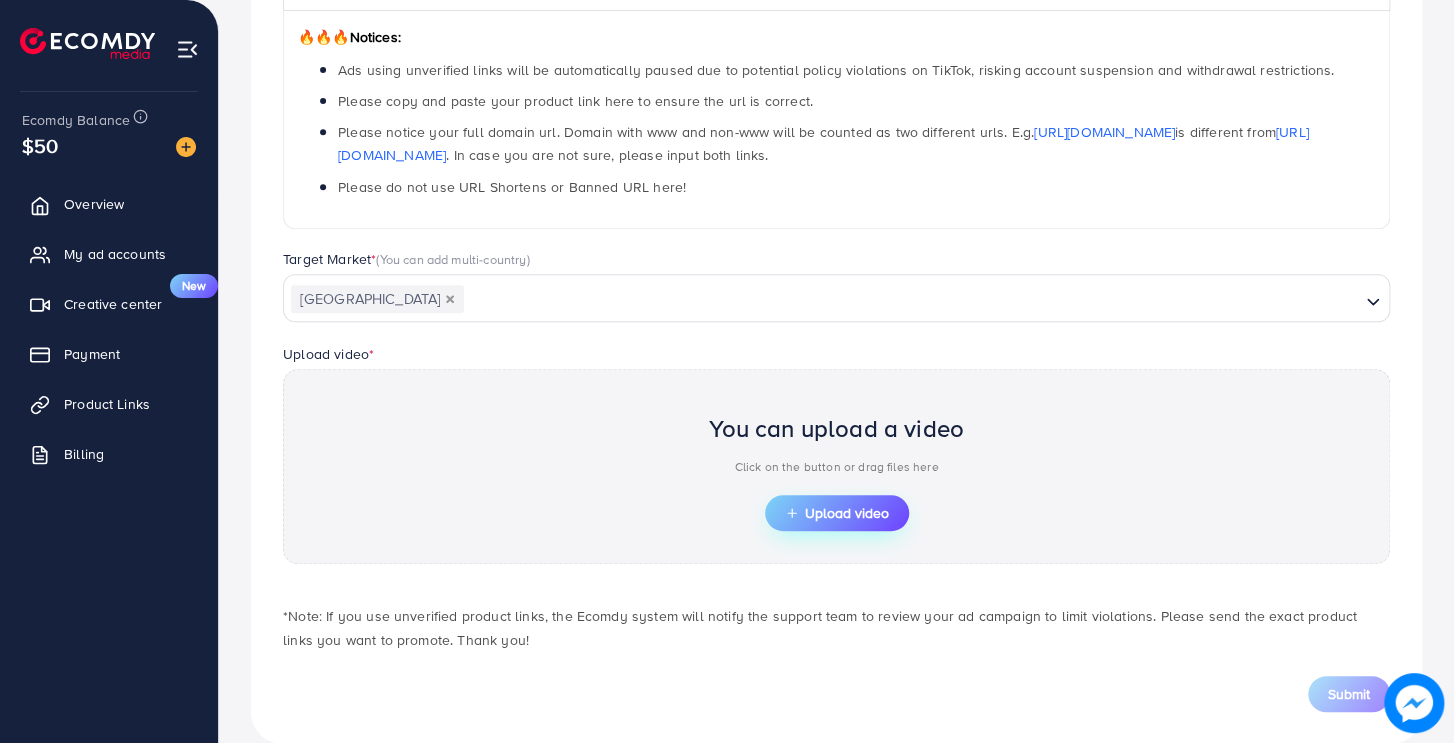 click on "Upload video" at bounding box center [837, 513] 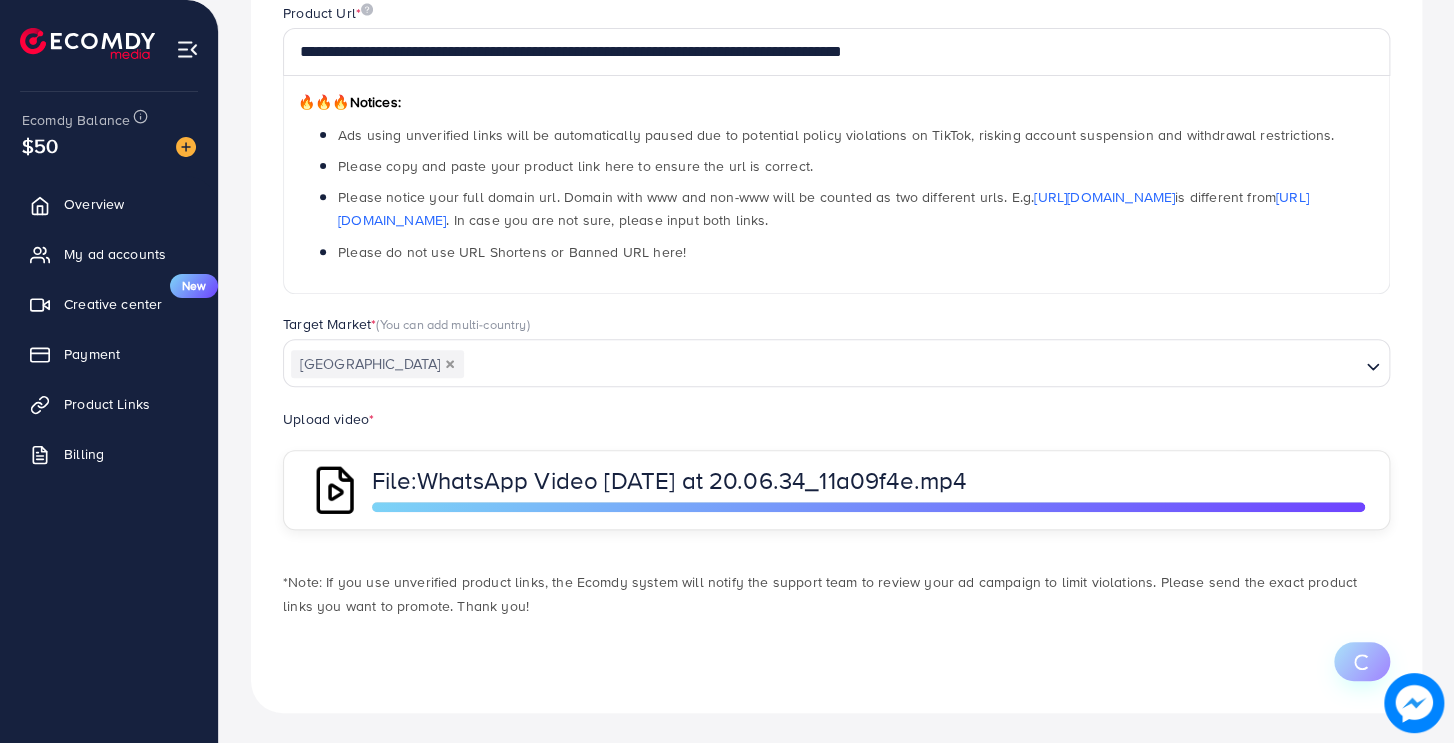 scroll, scrollTop: 326, scrollLeft: 0, axis: vertical 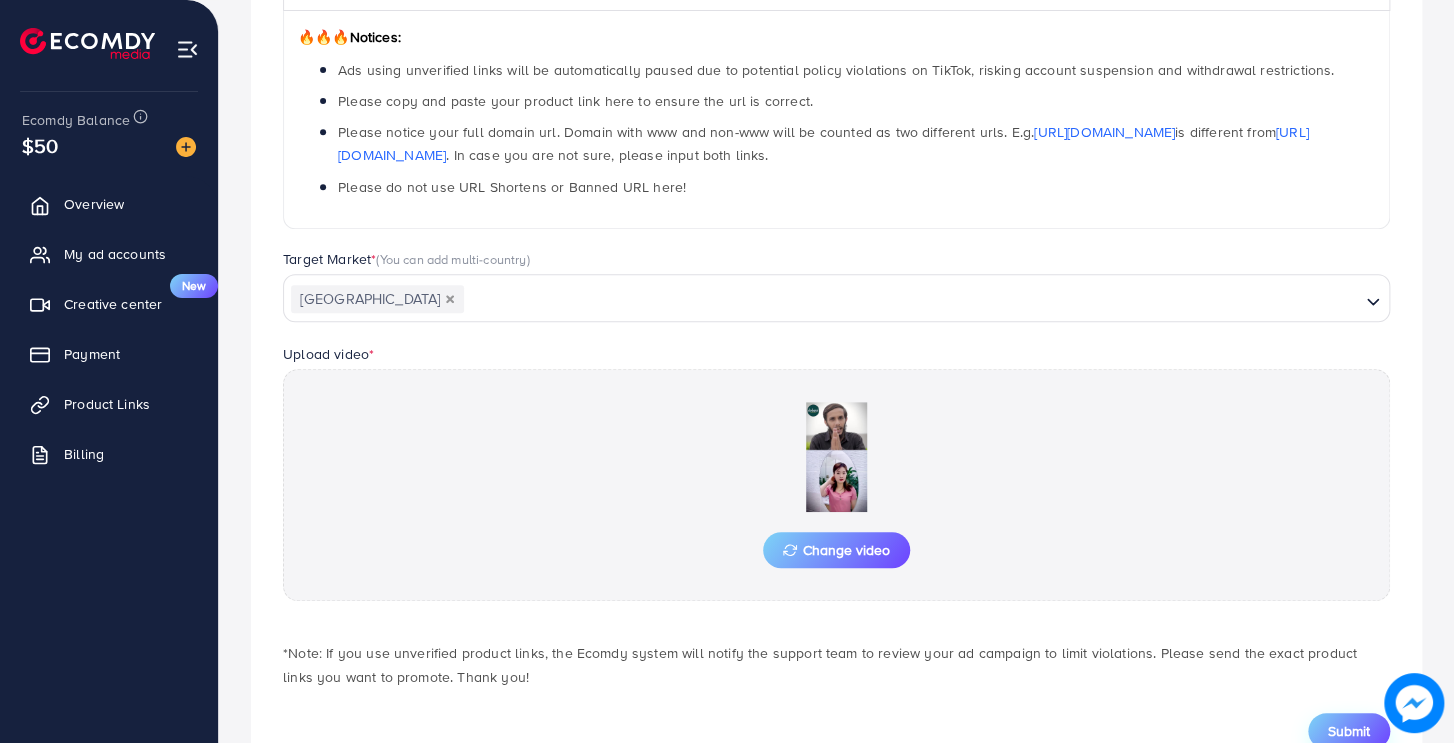 click on "Submit" at bounding box center [1349, 731] 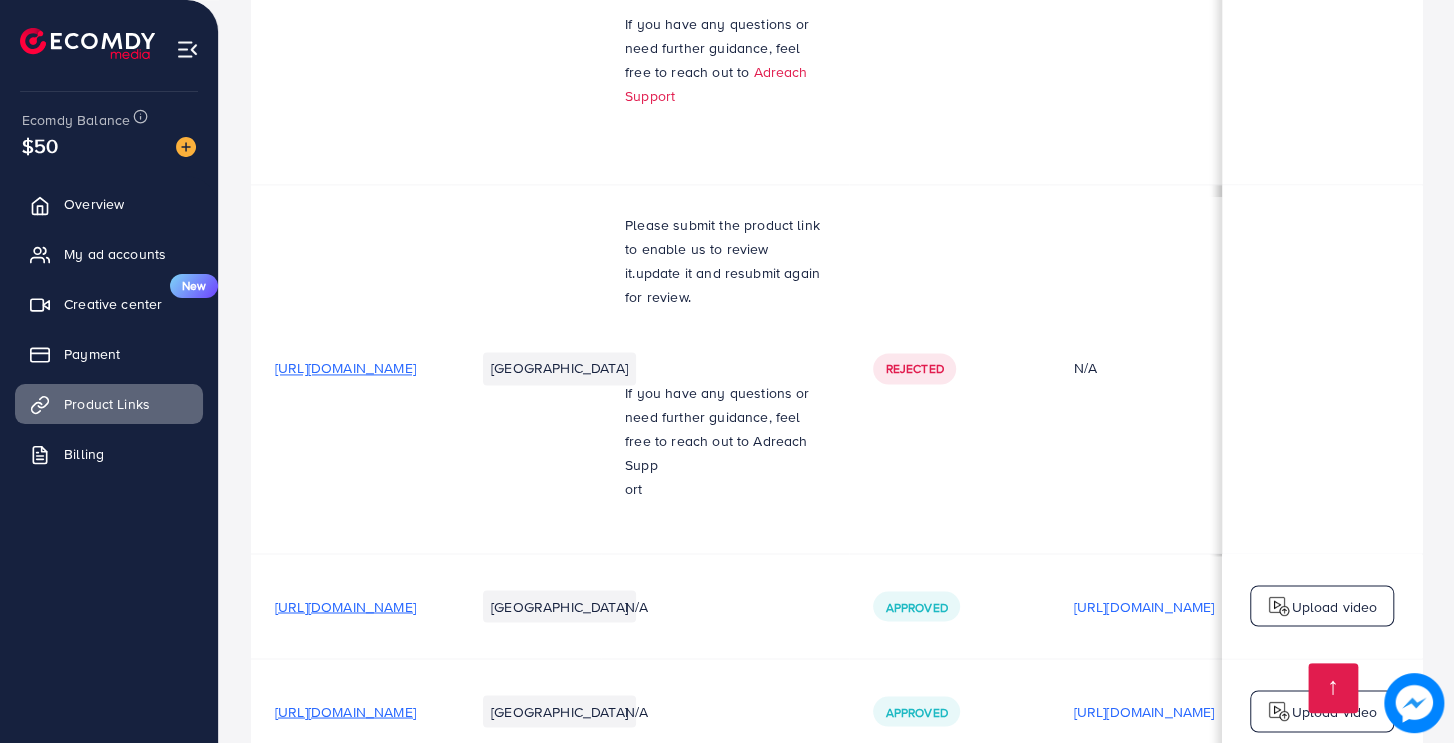 scroll, scrollTop: 1442, scrollLeft: 0, axis: vertical 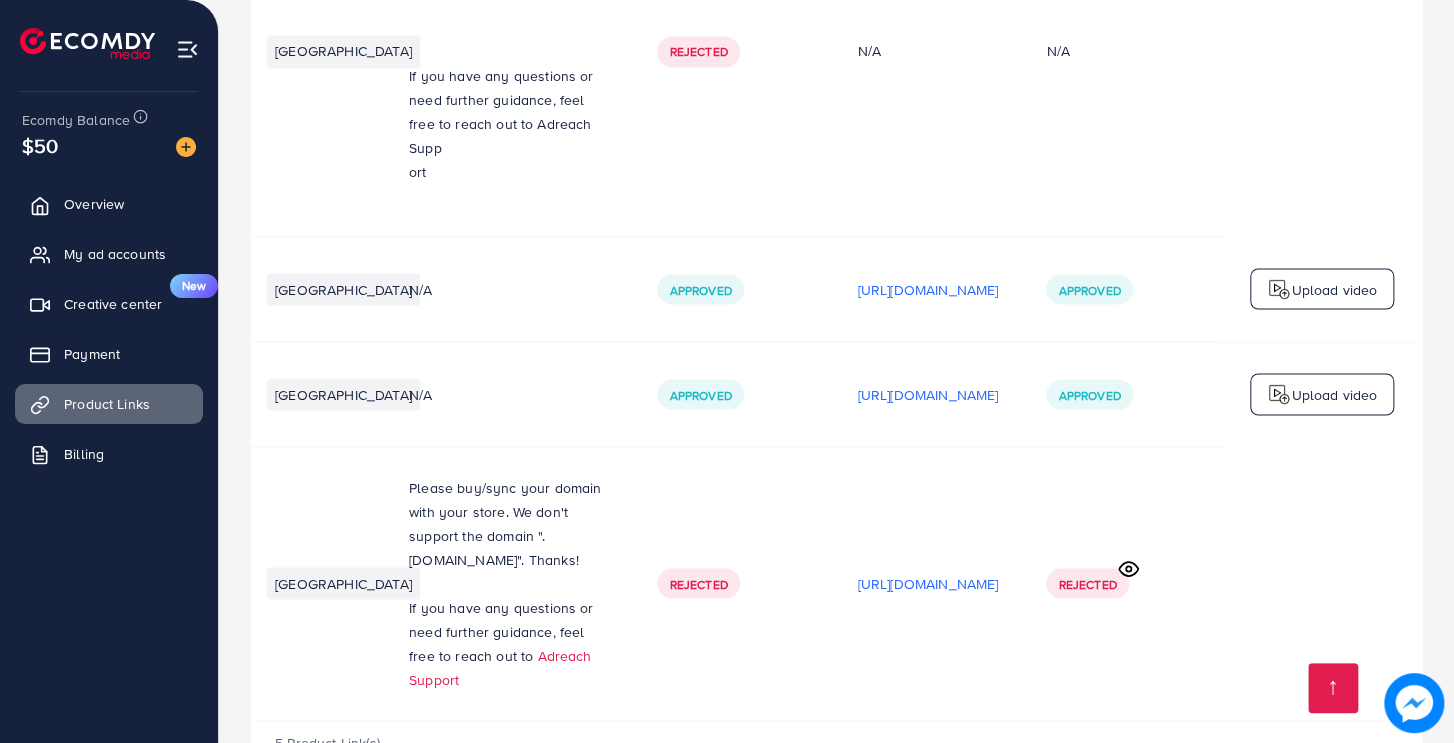 click on "Upload video" at bounding box center (1334, 289) 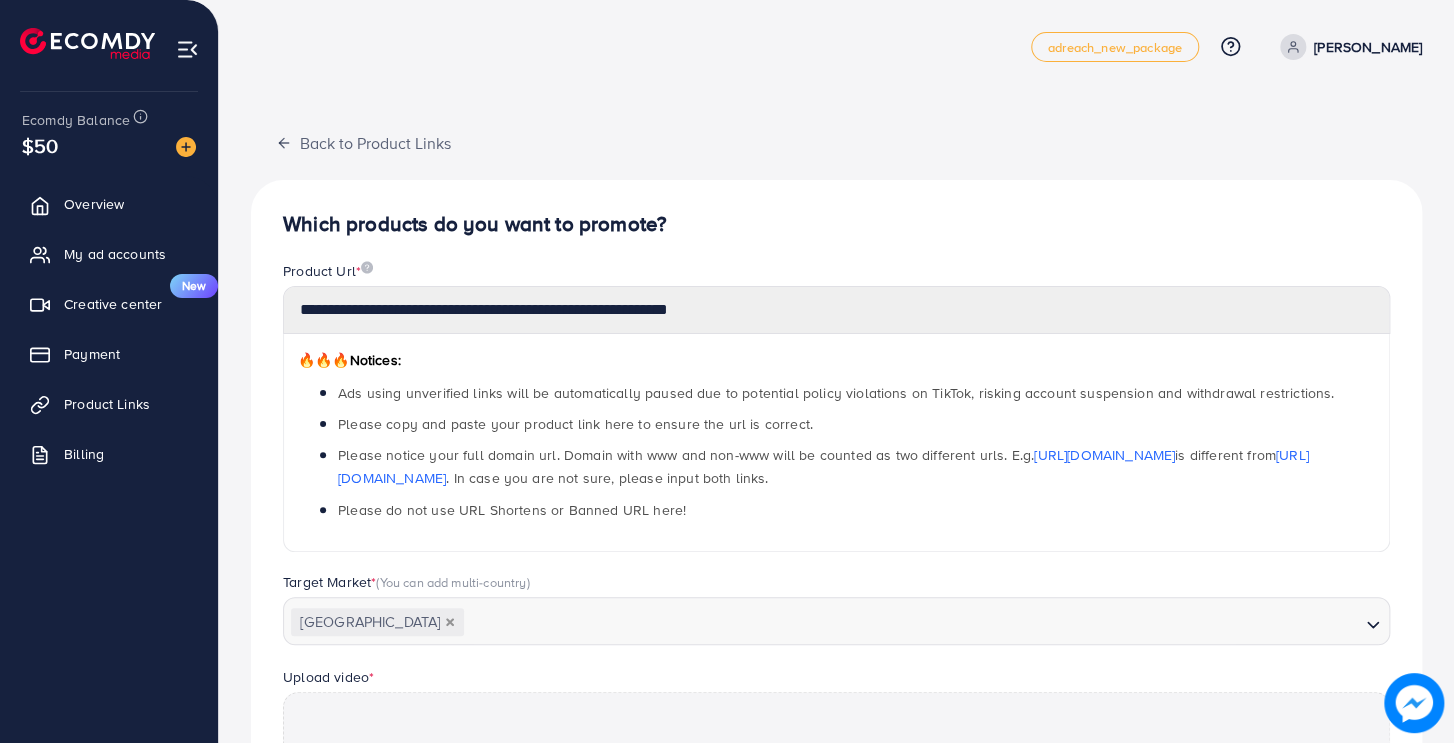 scroll, scrollTop: 0, scrollLeft: 0, axis: both 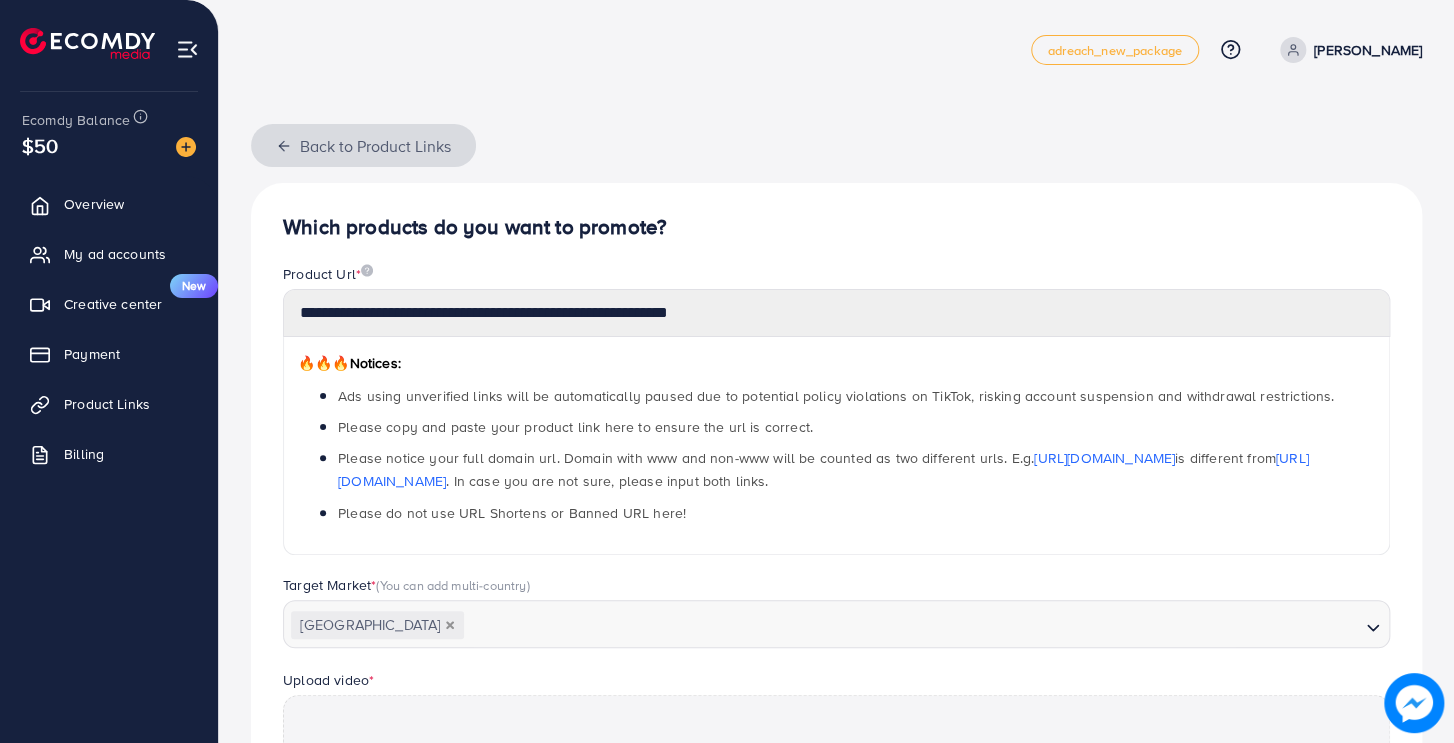 click on "Back to Product Links" at bounding box center (363, 145) 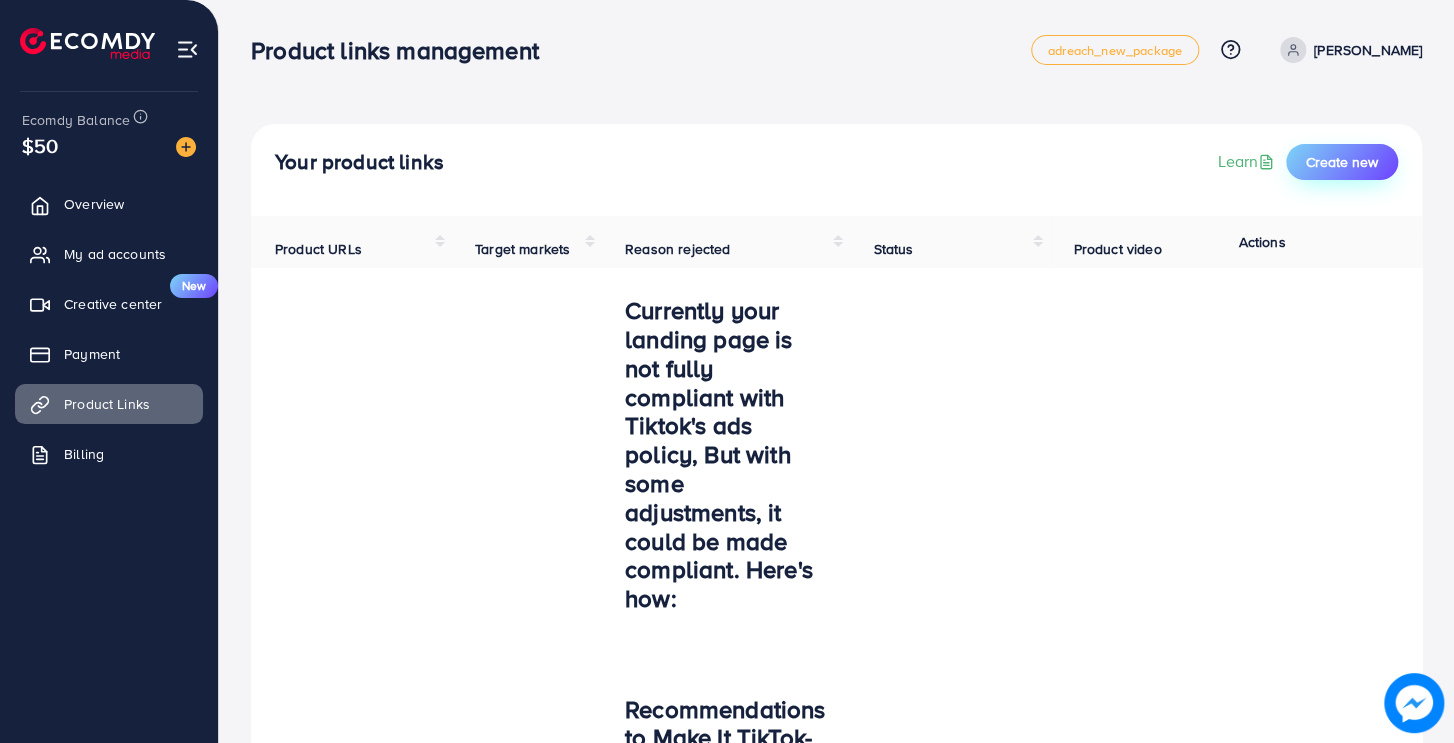 click on "Create new" at bounding box center [1342, 162] 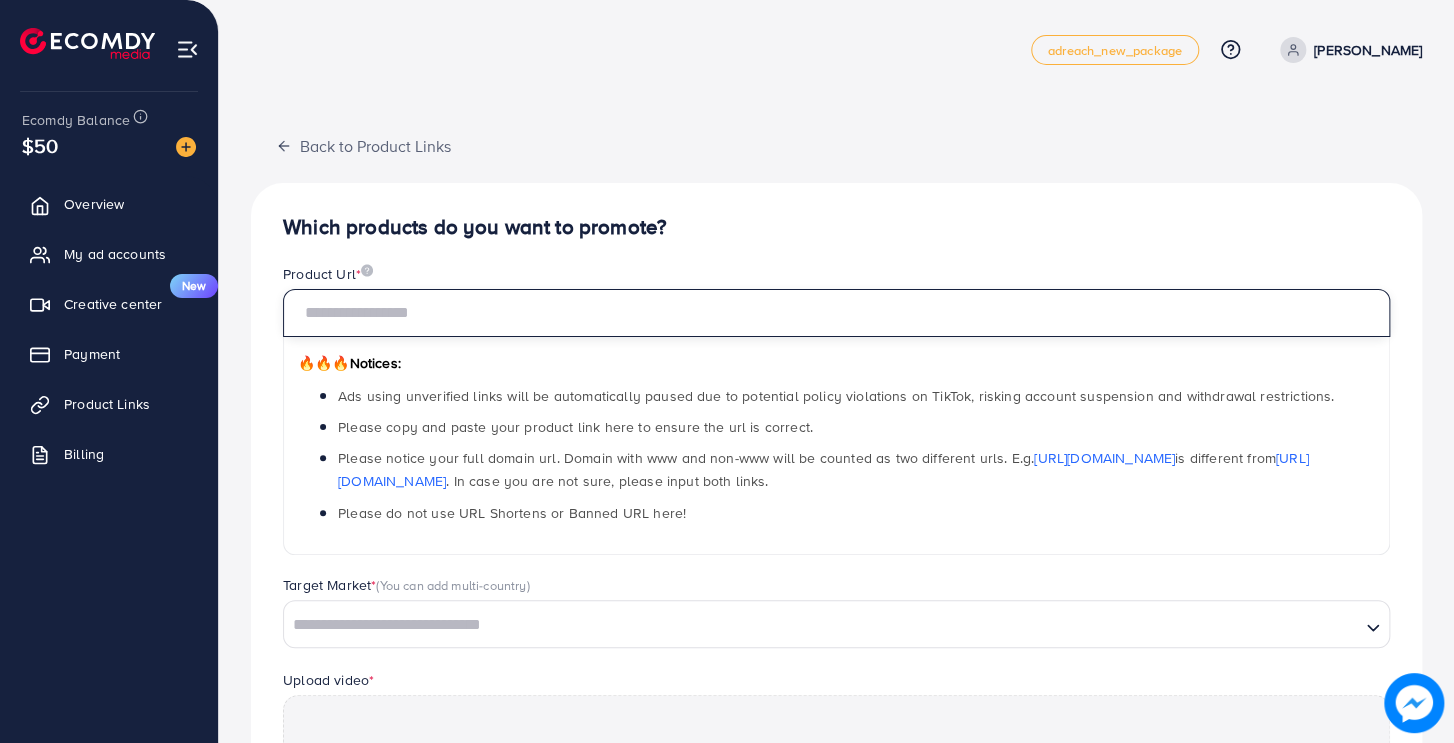 click at bounding box center (836, 313) 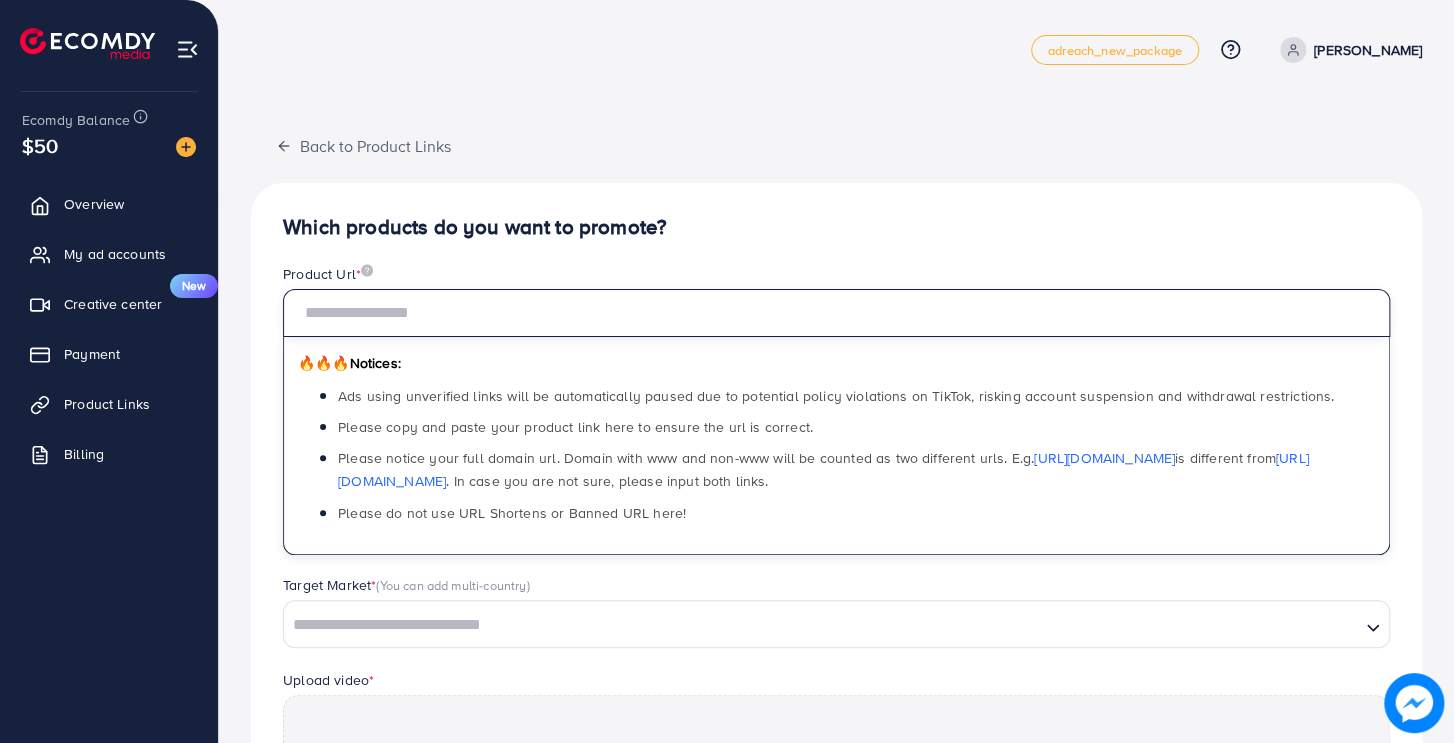 paste on "**********" 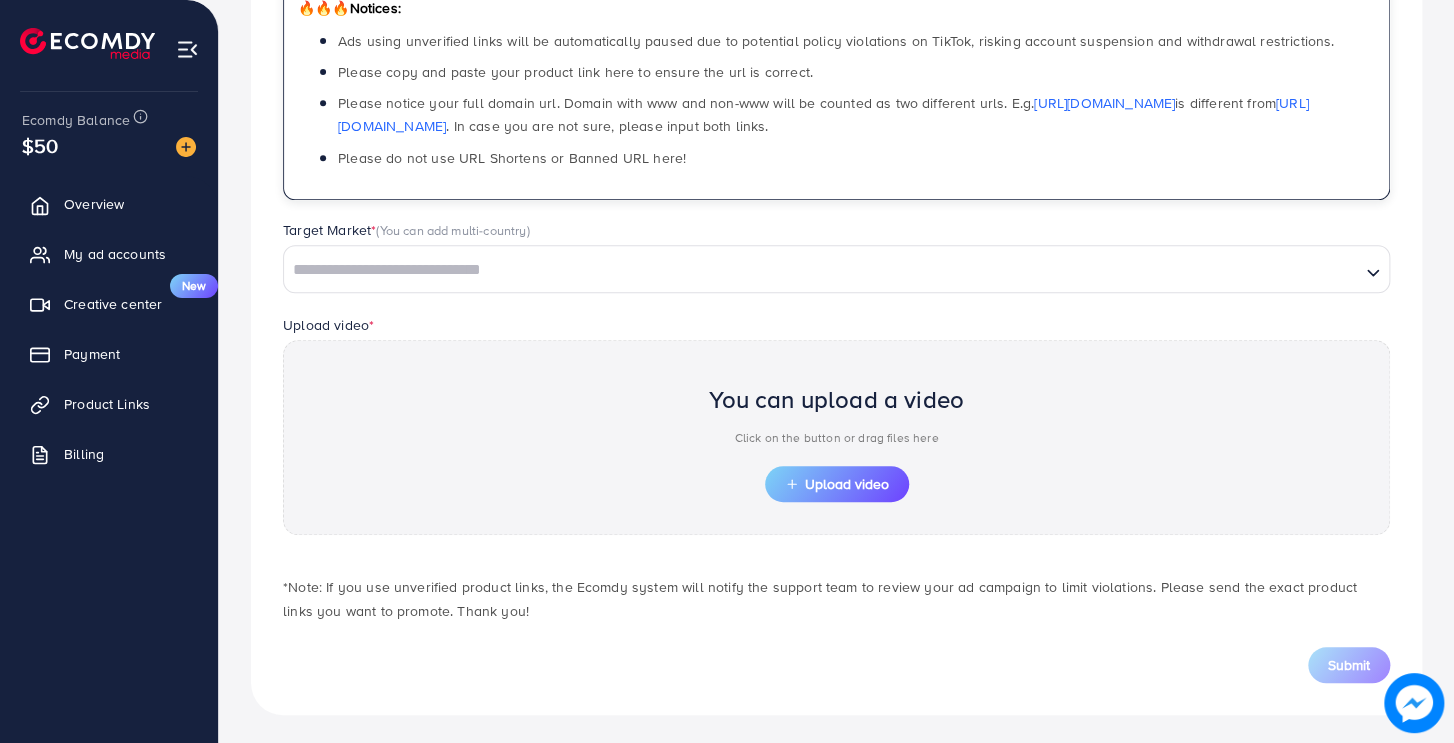 scroll, scrollTop: 357, scrollLeft: 0, axis: vertical 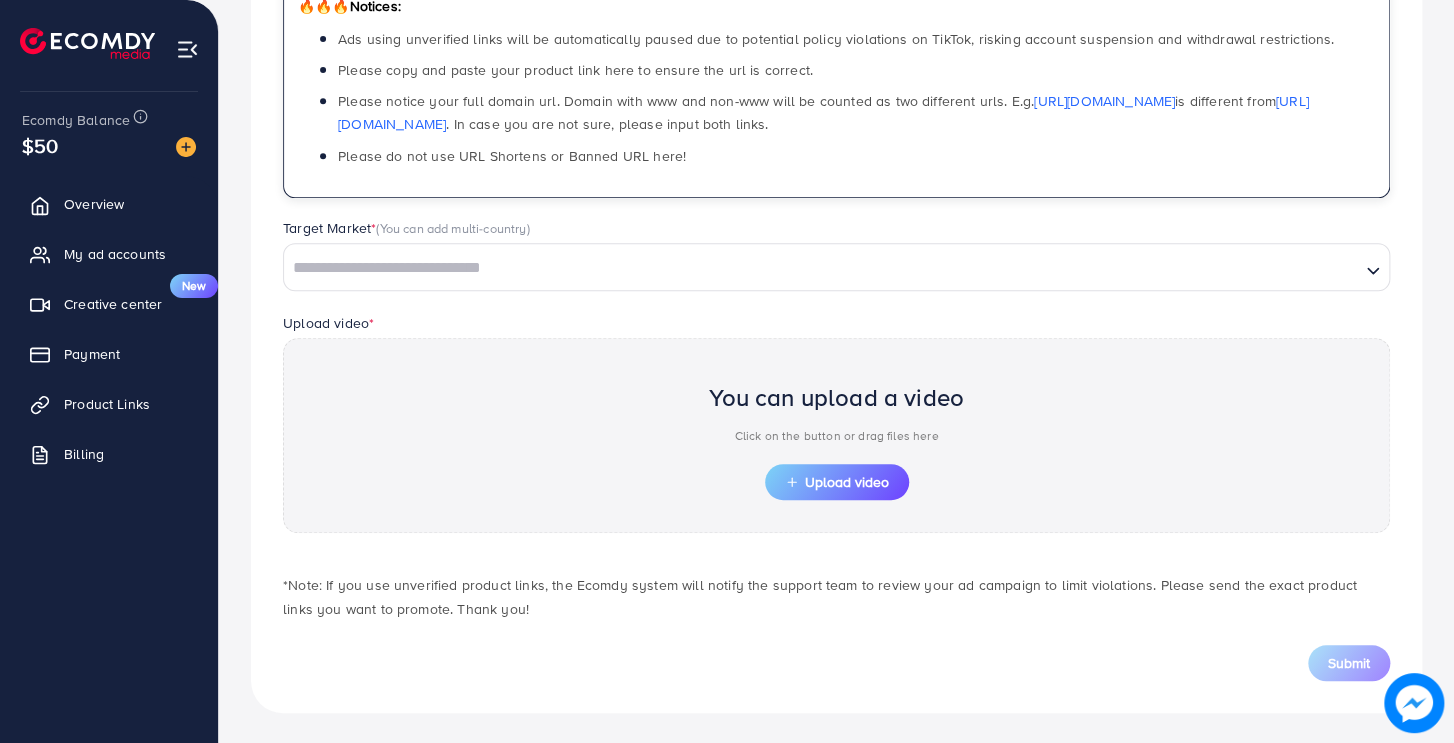 type on "**********" 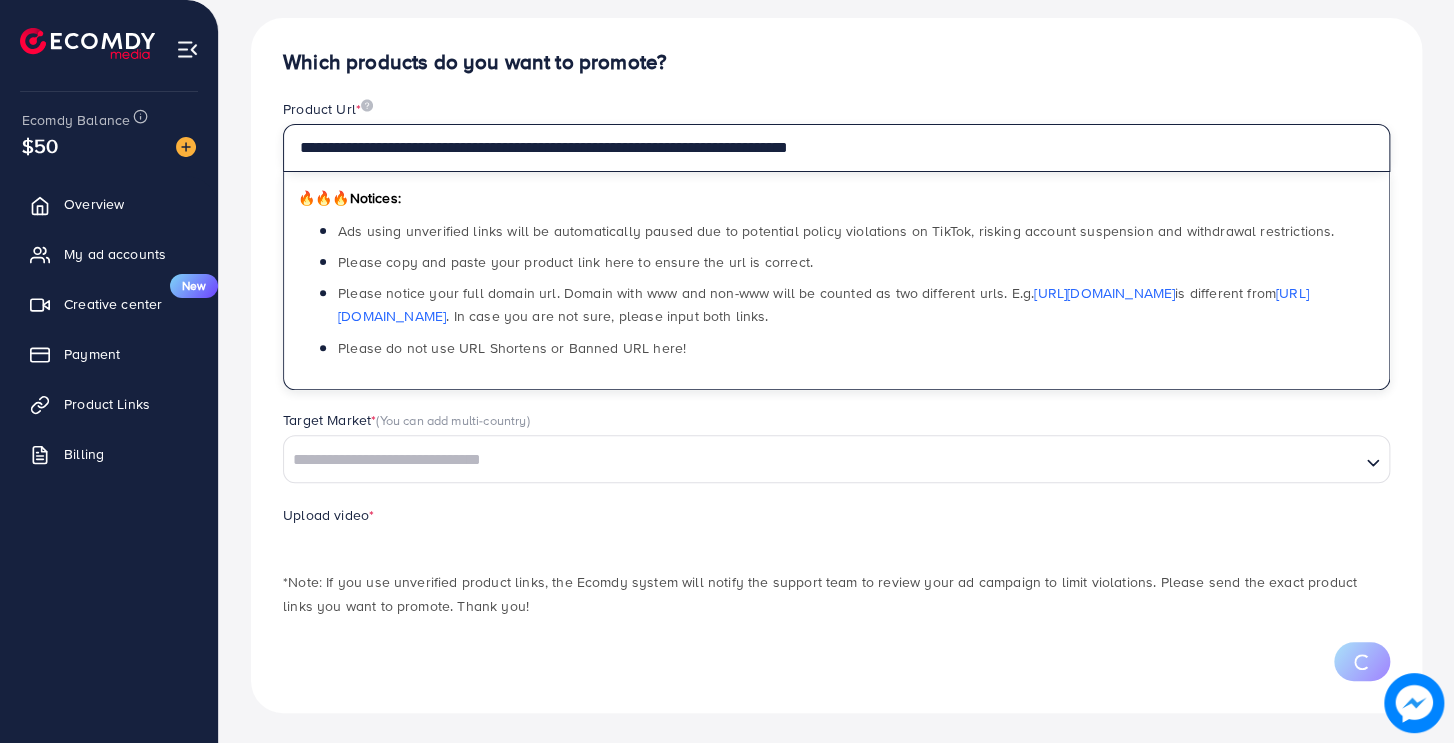 scroll, scrollTop: 261, scrollLeft: 0, axis: vertical 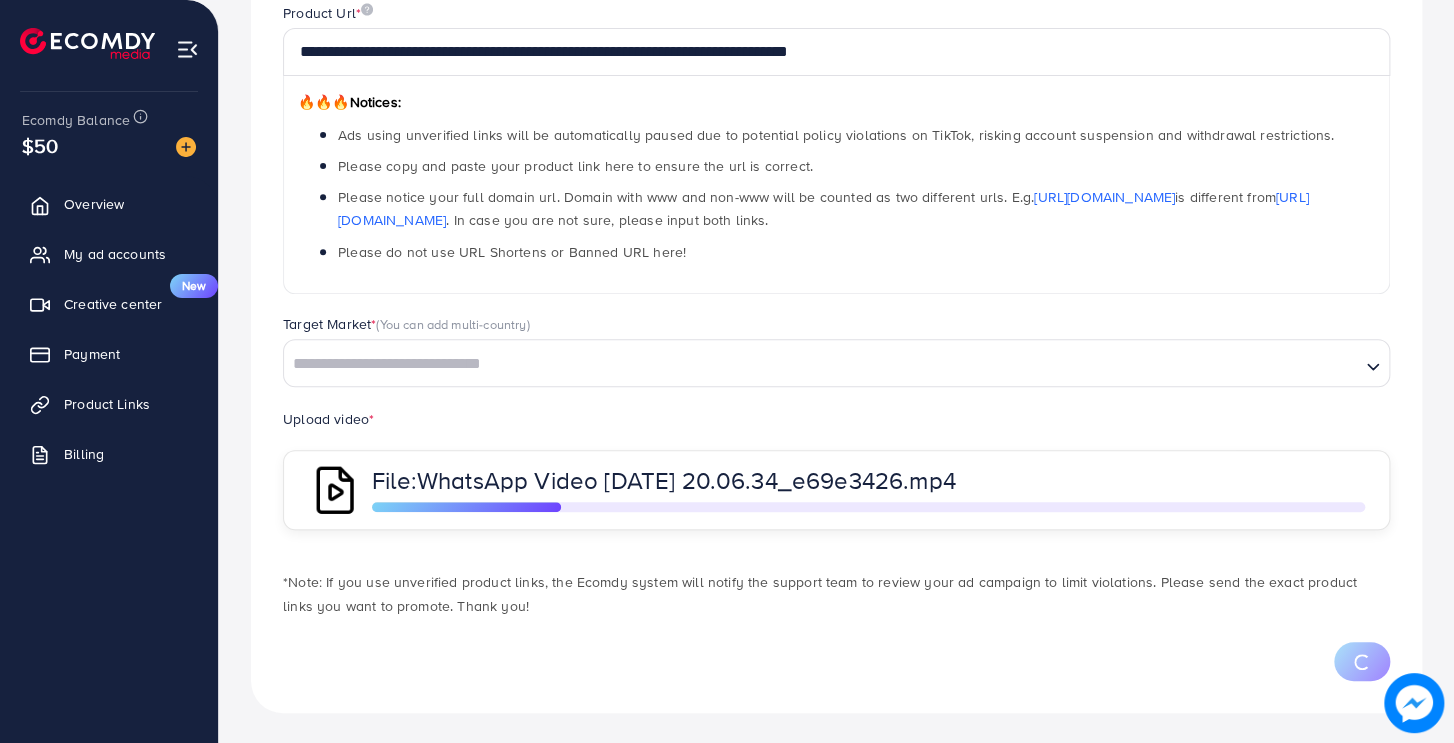 click on "Target Market  *  (You can add multi-country)           Loading..." at bounding box center (836, 360) 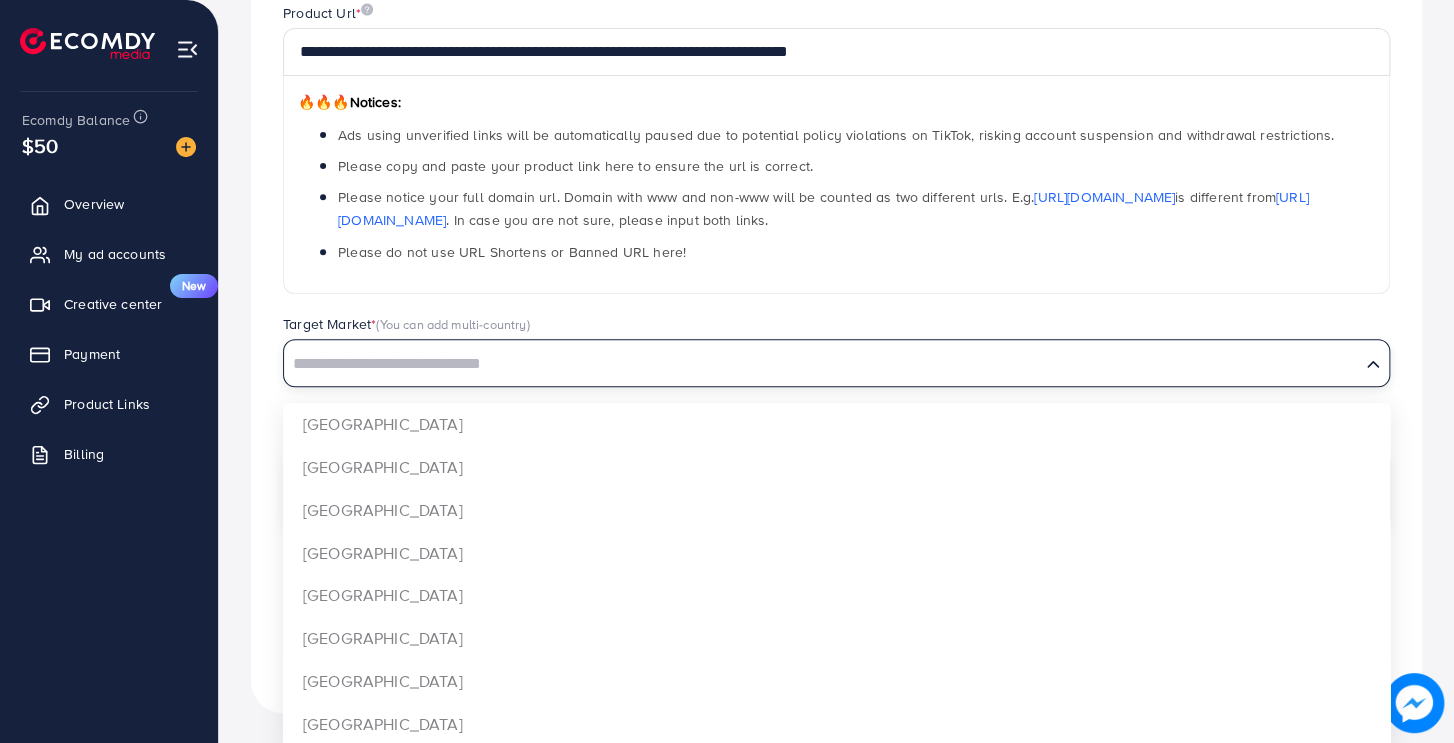 click at bounding box center [822, 364] 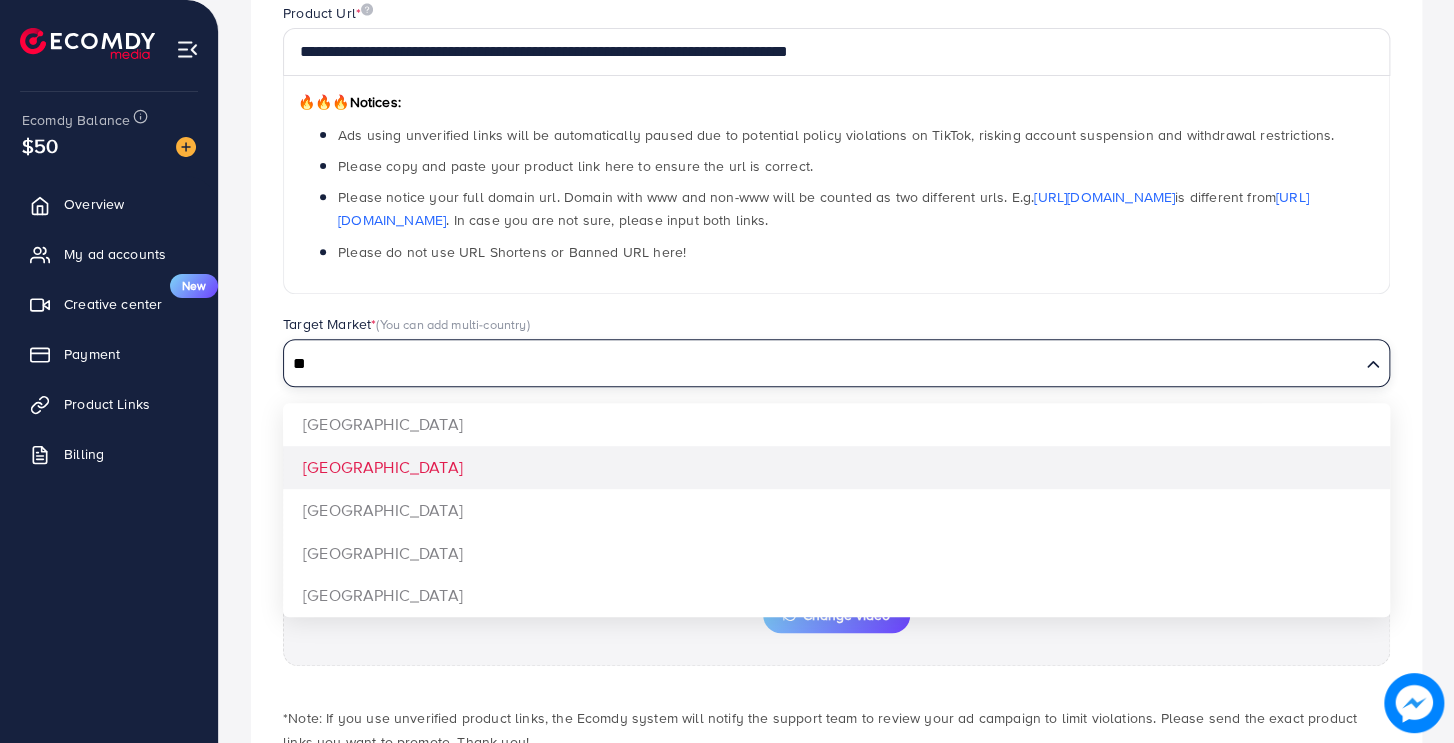 type on "**" 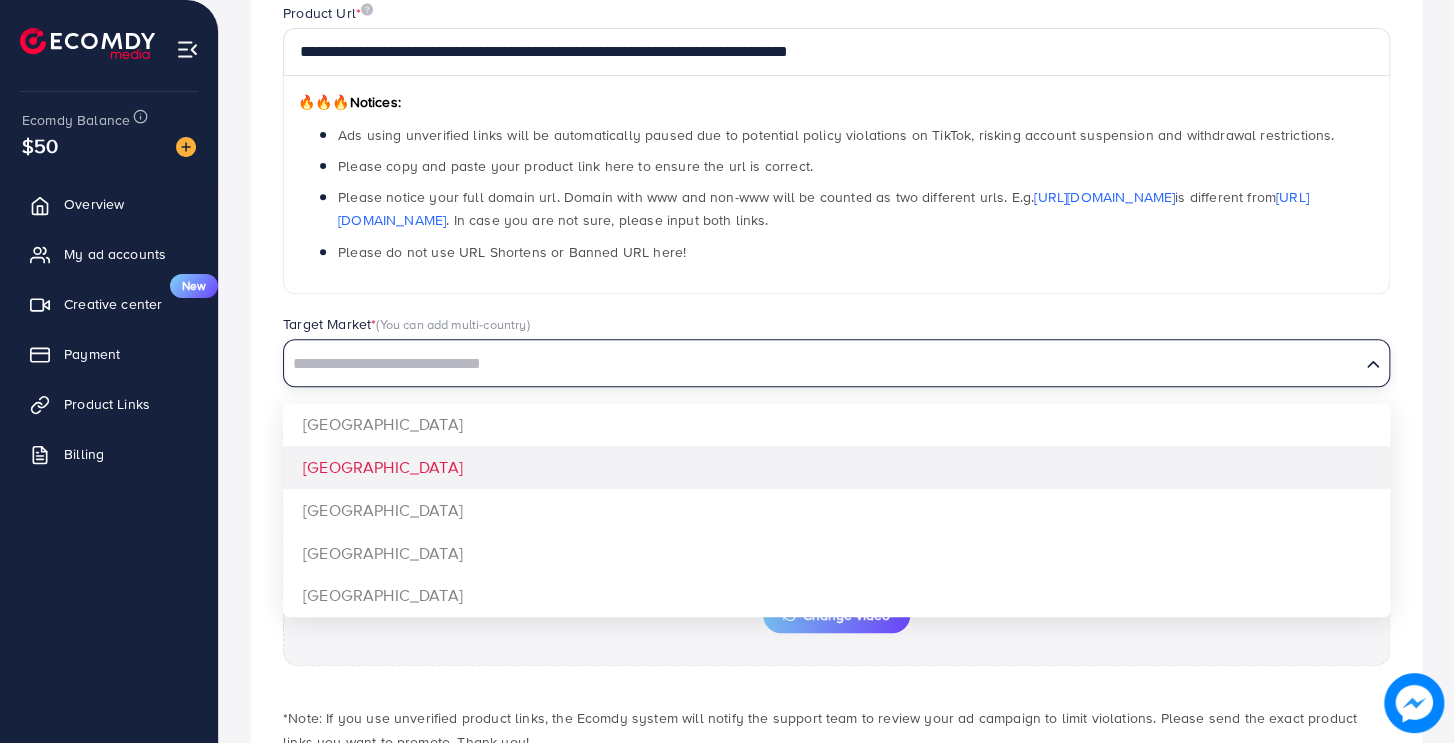 click on "**********" at bounding box center (836, 384) 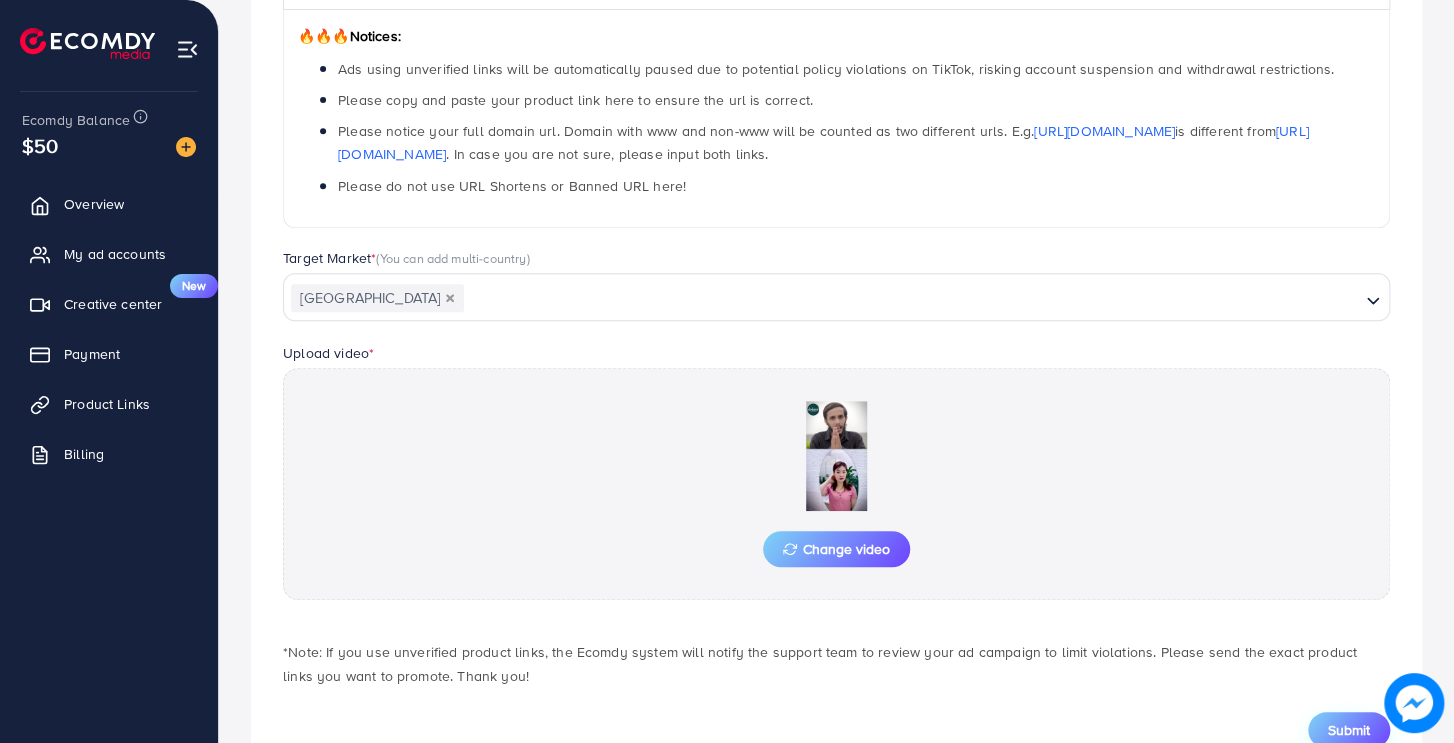 scroll, scrollTop: 388, scrollLeft: 0, axis: vertical 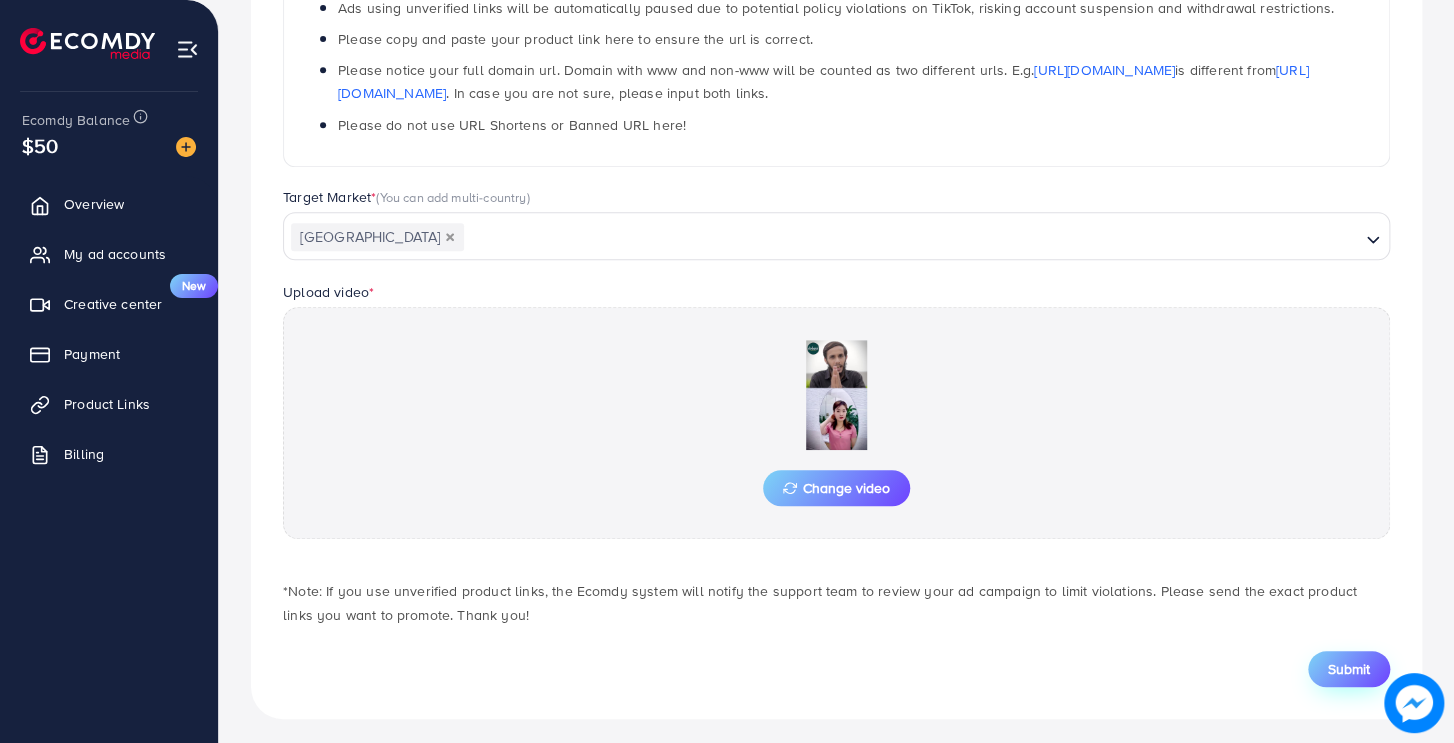click on "Submit" at bounding box center [1349, 669] 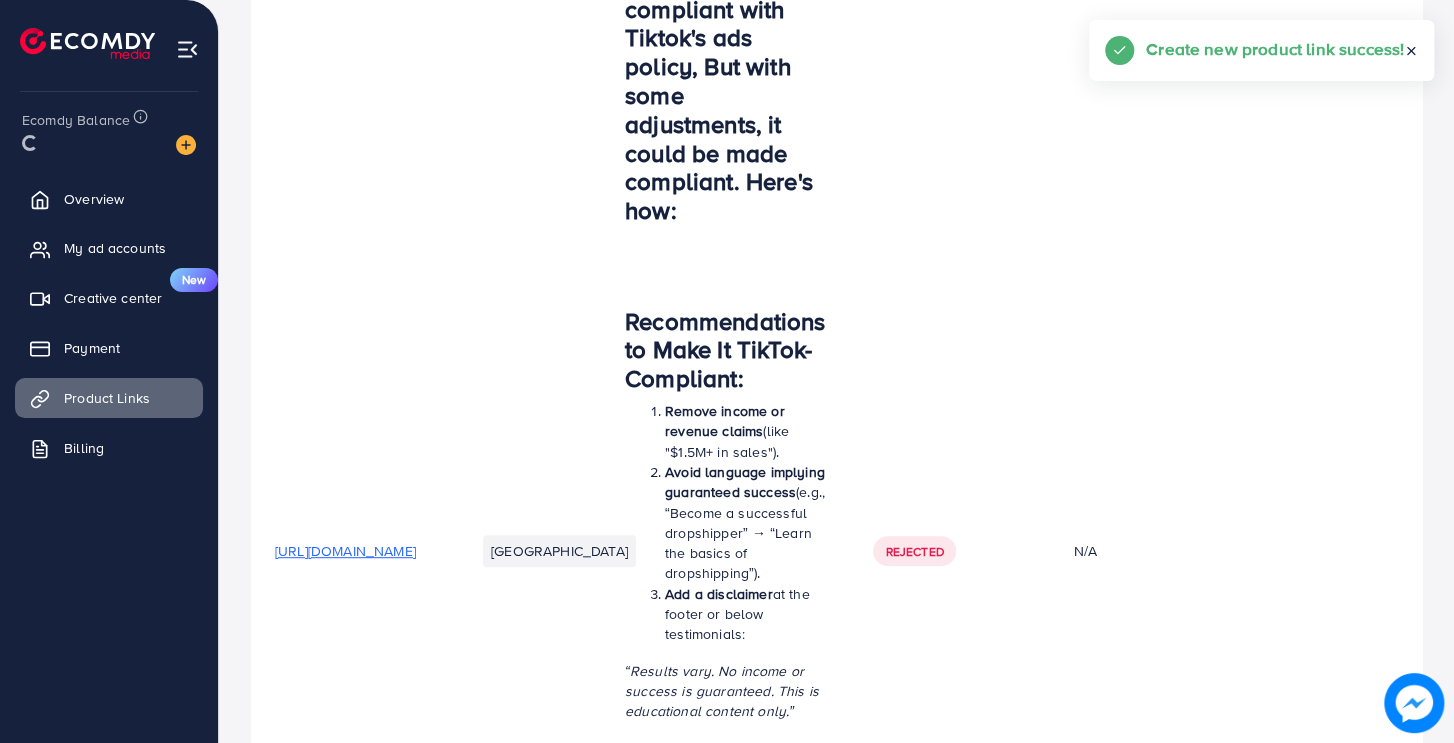 scroll, scrollTop: 0, scrollLeft: 0, axis: both 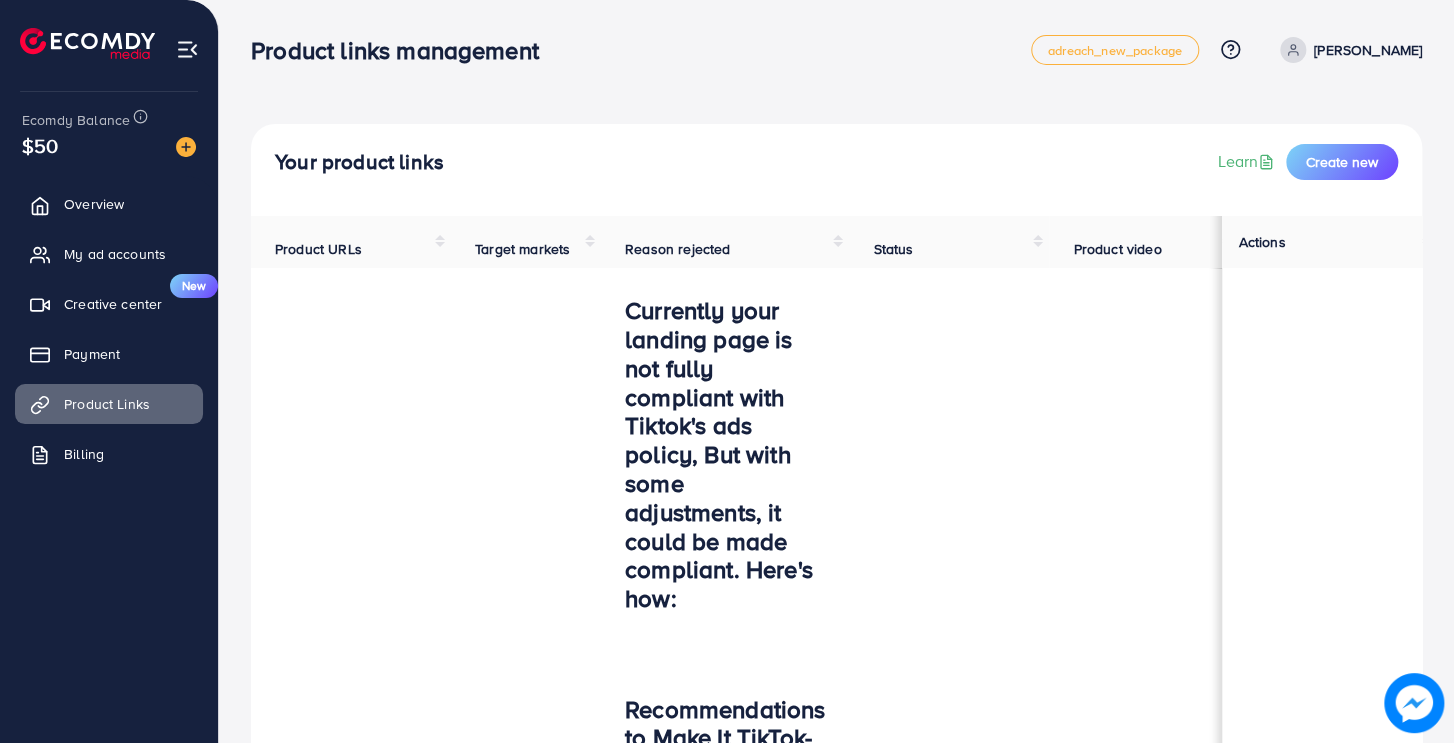 click on "Your product links   Learn   Create new                Product URLs Target markets Reason rejected Status Product video Status video Actions           [URL][DOMAIN_NAME]  [GEOGRAPHIC_DATA]  Currently your landing page is not fully compliant with Tiktok's ads policy, But with some adjustments, it could be made compliant. Here's how: Recommendations to Make It TikTok-Compliant: Remove income or revenue claims  (like "$1.5M+ in sales"). Avoid language implying guaranteed success  (e.g., “Become a successful dropshipper” → “Learn the basics of dropshipping”). Add a disclaimer  at the footer or below testimonials: “Results vary. No income or success is guaranteed. This is educational content only.” -Ensure your ad creatives don’t show income screenshots , PayPal dashboards, etc. -Kindly update the mentioned adjustments and resubmit for review. Thankyou ! - The WhatsApp number provided is incorrect. Please update it and resubmit it for review. Thank You." at bounding box center (836, 1329) 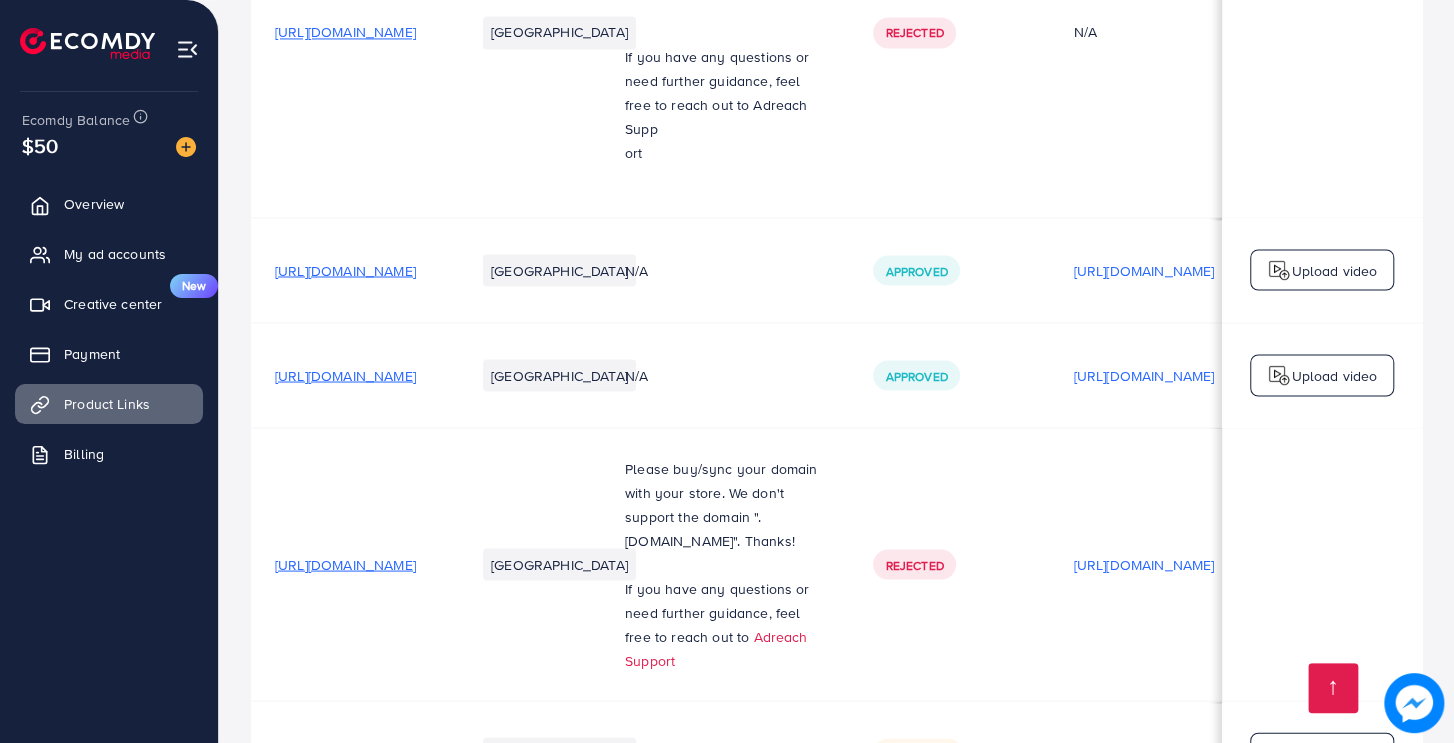 scroll, scrollTop: 1848, scrollLeft: 0, axis: vertical 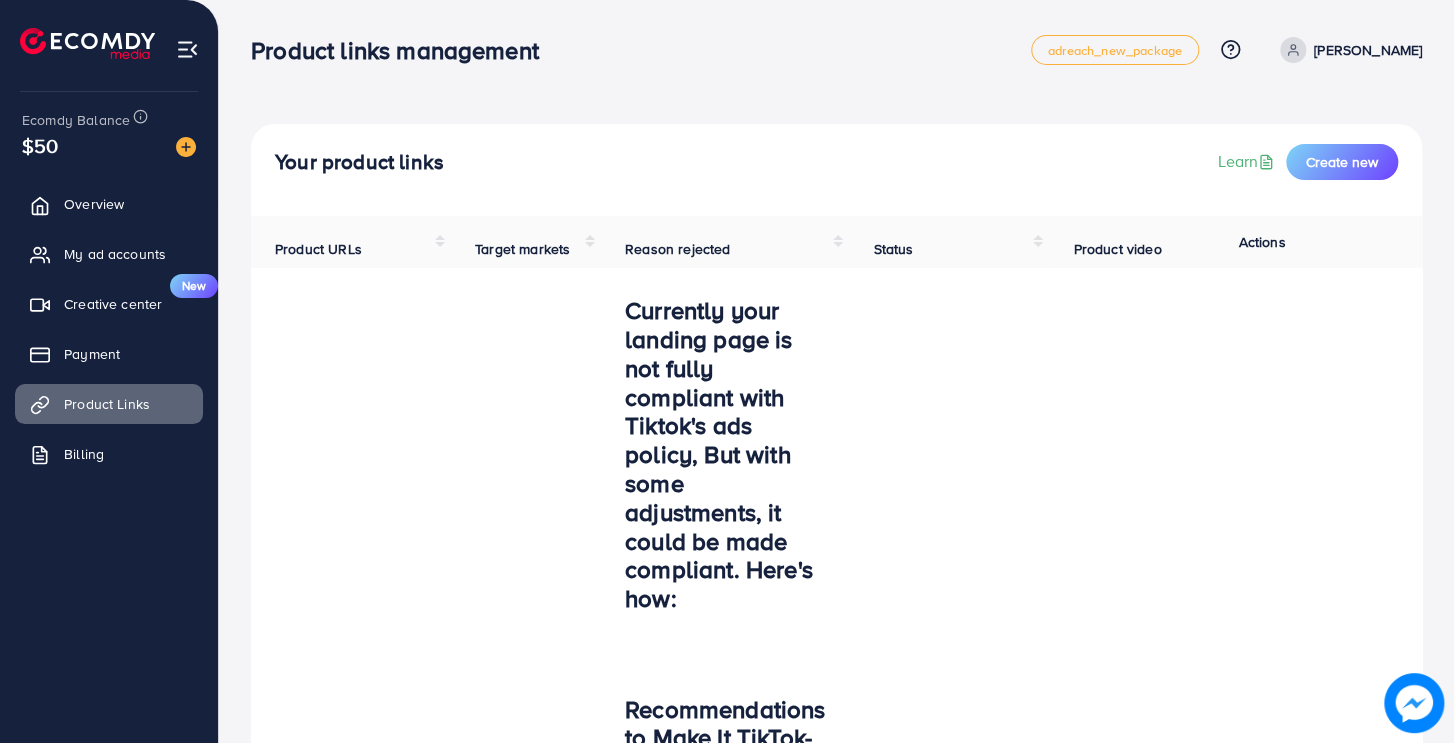 click on "Your product links   Learn   Create new                Product URLs Target markets Reason rejected Status Product video Status video Actions           [URL][DOMAIN_NAME]  [GEOGRAPHIC_DATA]  Currently your landing page is not fully compliant with Tiktok's ads policy, But with some adjustments, it could be made compliant. Here's how: Recommendations to Make It TikTok-Compliant: Remove income or revenue claims  (like "$1.5M+ in sales"). Avoid language implying guaranteed success  (e.g., “Become a successful dropshipper” → “Learn the basics of dropshipping”). Add a disclaimer  at the footer or below testimonials: “Results vary. No income or success is guaranteed. This is educational content only.” -Ensure your ad creatives don’t show income screenshots , PayPal dashboards, etc. -Kindly update the mentioned adjustments and resubmit for review. Thankyou ! - The WhatsApp number provided is incorrect. Please update it and resubmit it for review. Thank You." at bounding box center (836, 1329) 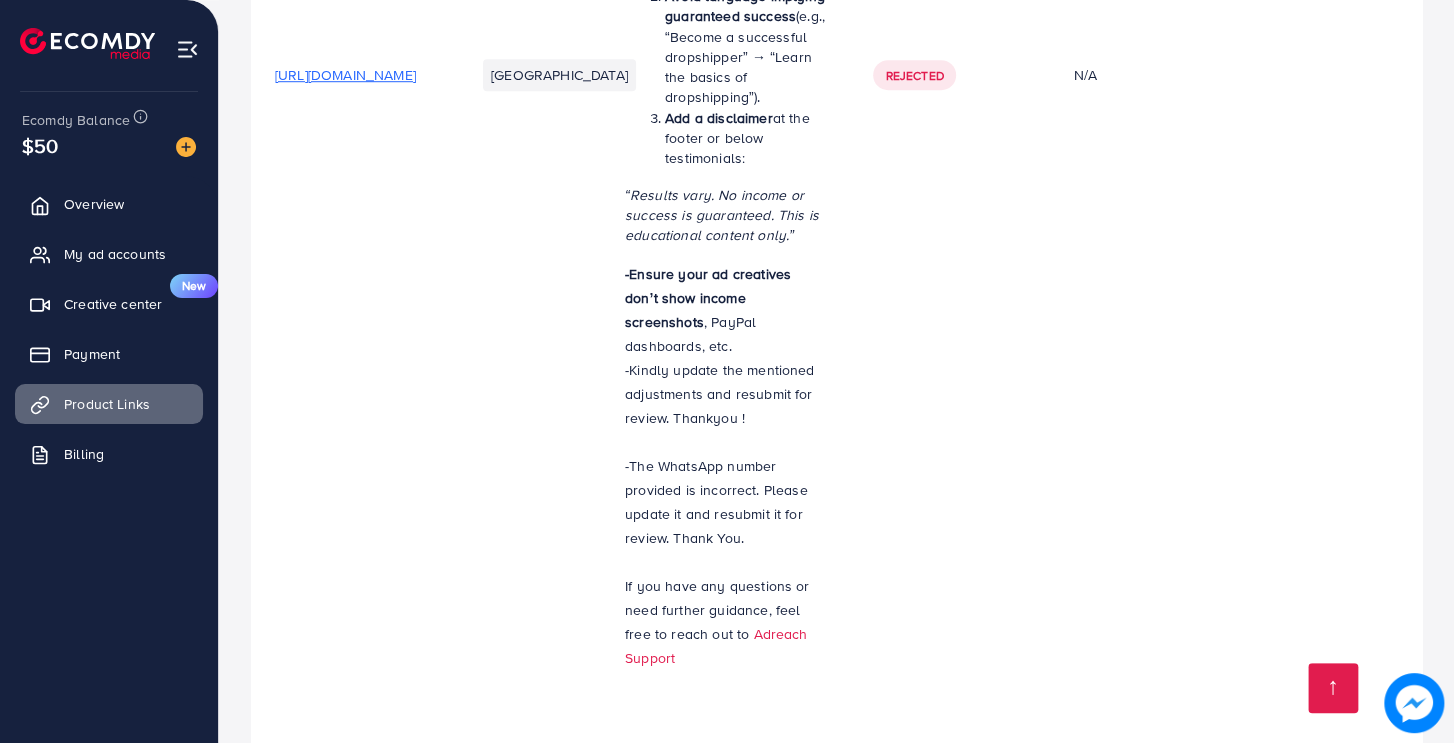 scroll, scrollTop: 1848, scrollLeft: 0, axis: vertical 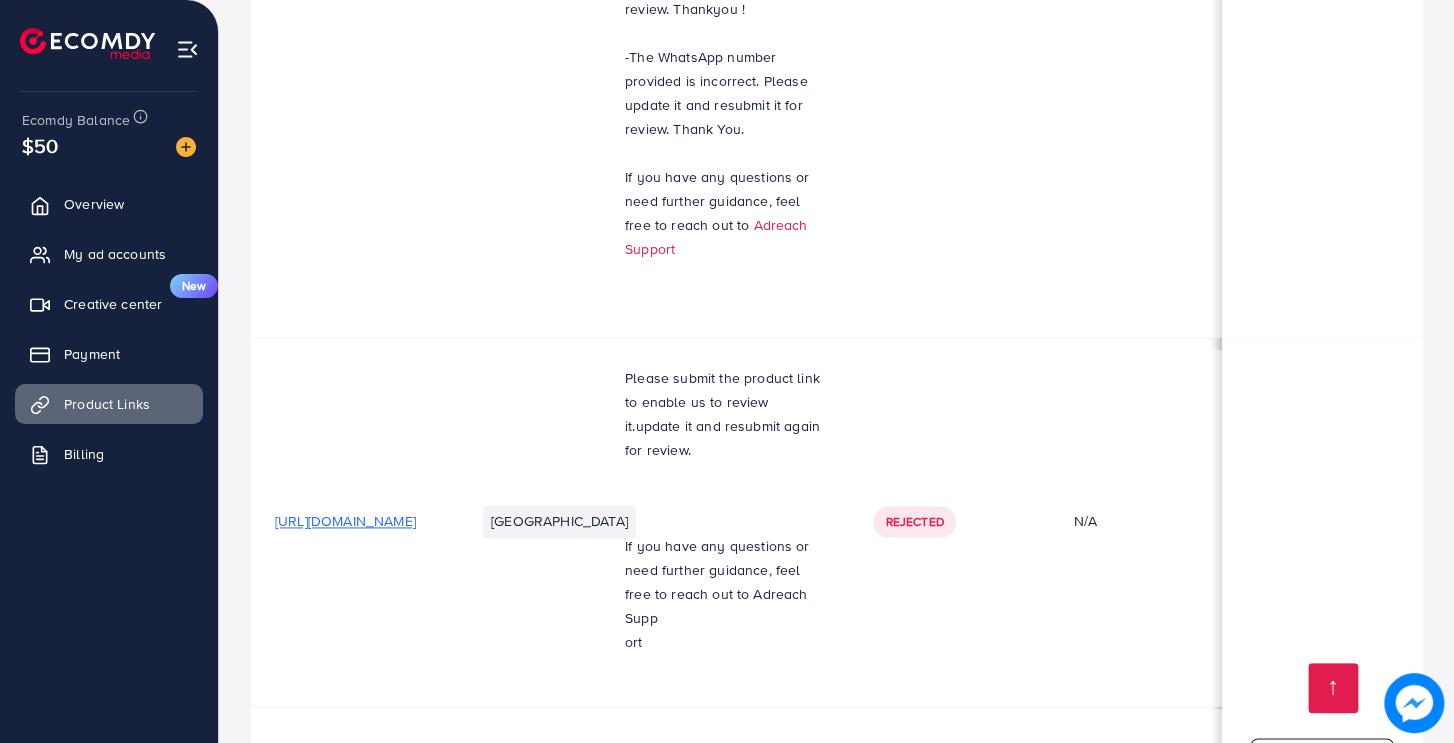 click at bounding box center (1322, 521) 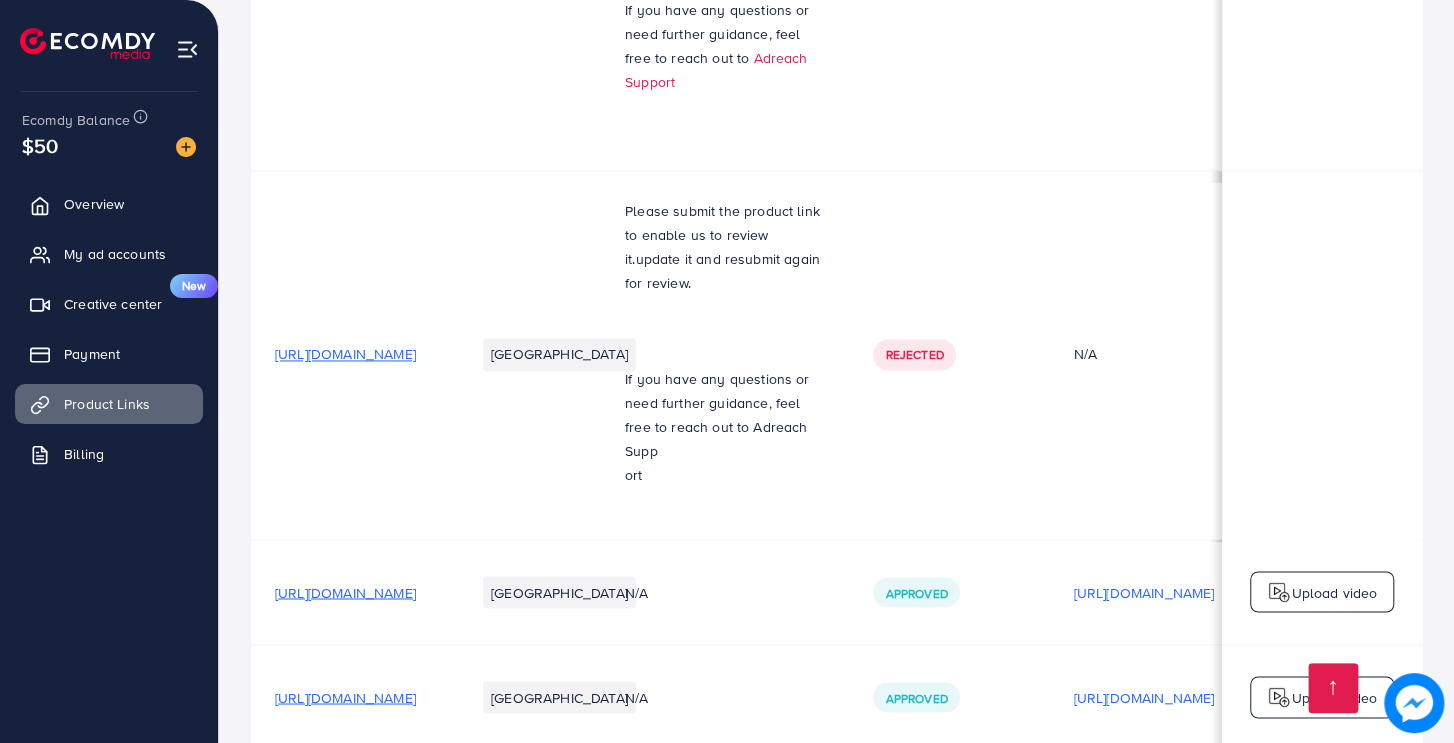 scroll, scrollTop: 1448, scrollLeft: 0, axis: vertical 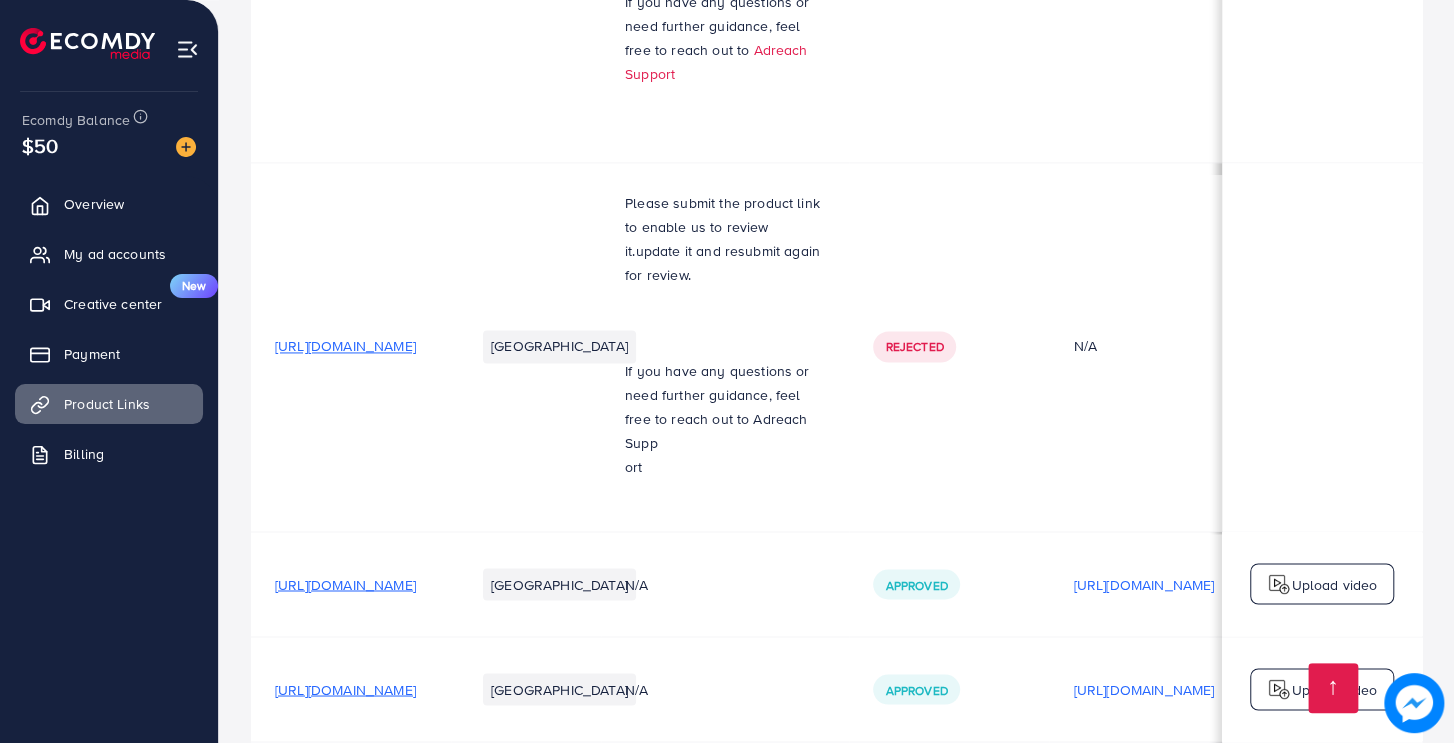 click on "Please submit the product link to enable us to review it.update it and resubmit again for review. If you have any questions or need further guidance, feel free to reach out to Adreach Supp ort" at bounding box center [725, 346] 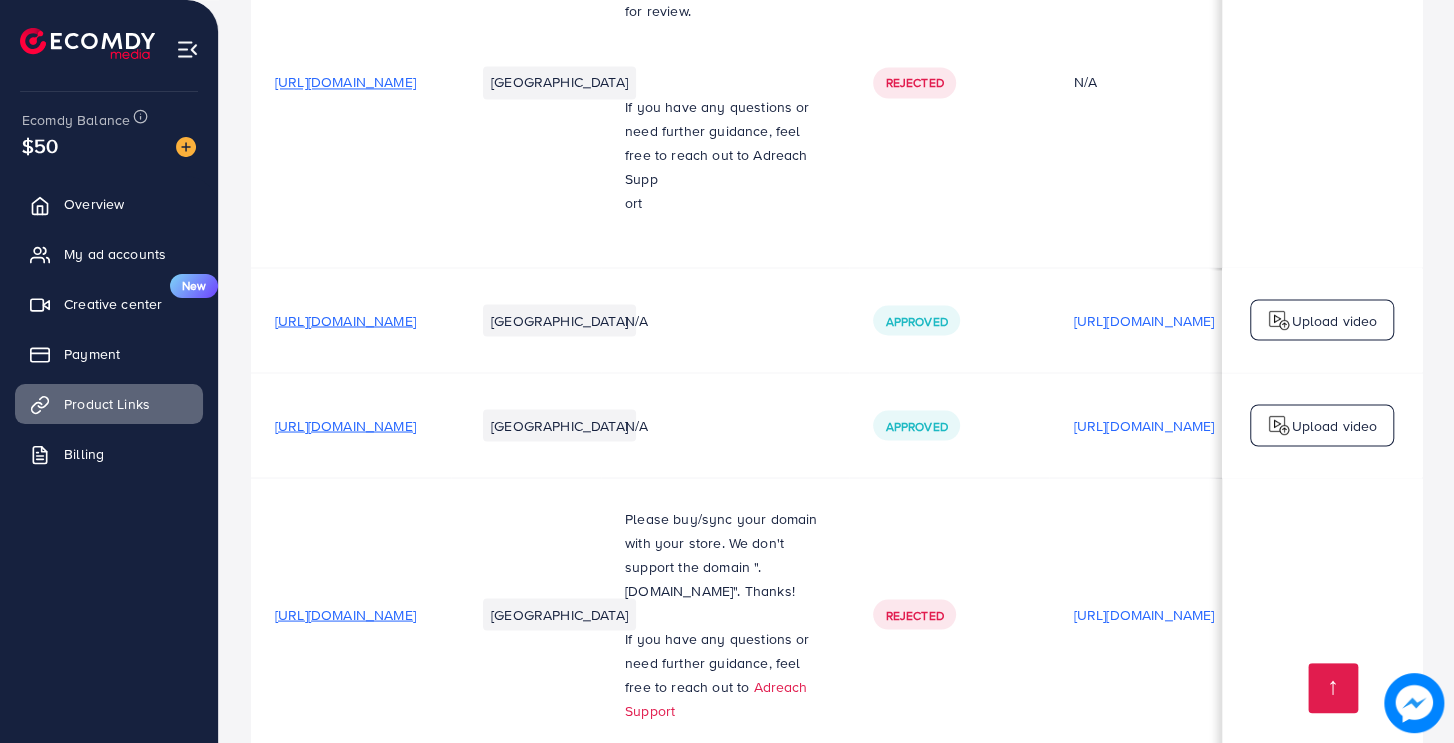 scroll, scrollTop: 1758, scrollLeft: 0, axis: vertical 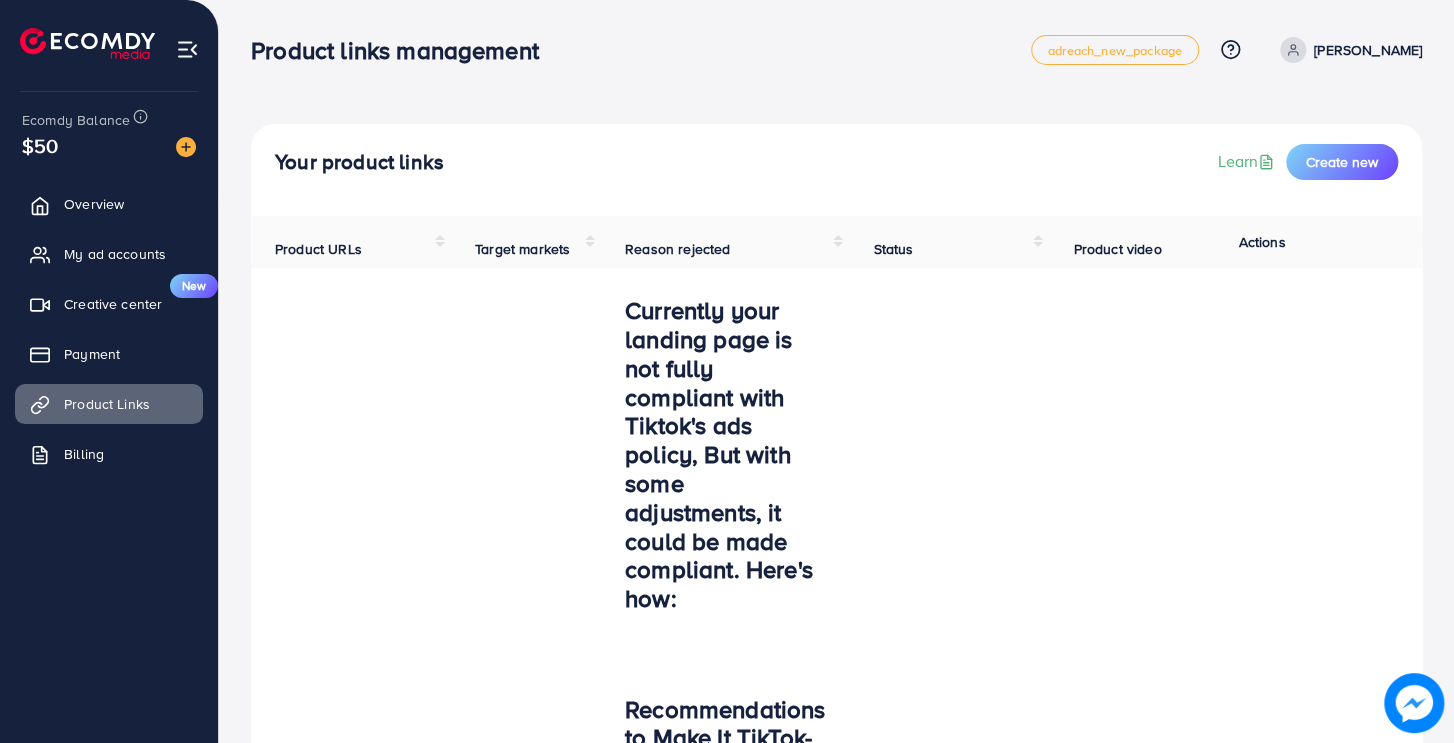 click on "Your product links   Learn   Create new                Product URLs Target markets Reason rejected Status Product video Status video Actions           [URL][DOMAIN_NAME]  [GEOGRAPHIC_DATA]  Currently your landing page is not fully compliant with Tiktok's ads policy, But with some adjustments, it could be made compliant. Here's how: Recommendations to Make It TikTok-Compliant: Remove income or revenue claims  (like "$1.5M+ in sales"). Avoid language implying guaranteed success  (e.g., “Become a successful dropshipper” → “Learn the basics of dropshipping”). Add a disclaimer  at the footer or below testimonials: “Results vary. No income or success is guaranteed. This is educational content only.” -Ensure your ad creatives don’t show income screenshots , PayPal dashboards, etc. -Kindly update the mentioned adjustments and resubmit for review. Thankyou ! - The WhatsApp number provided is incorrect. Please update it and resubmit it for review. Thank You." at bounding box center (836, 1329) 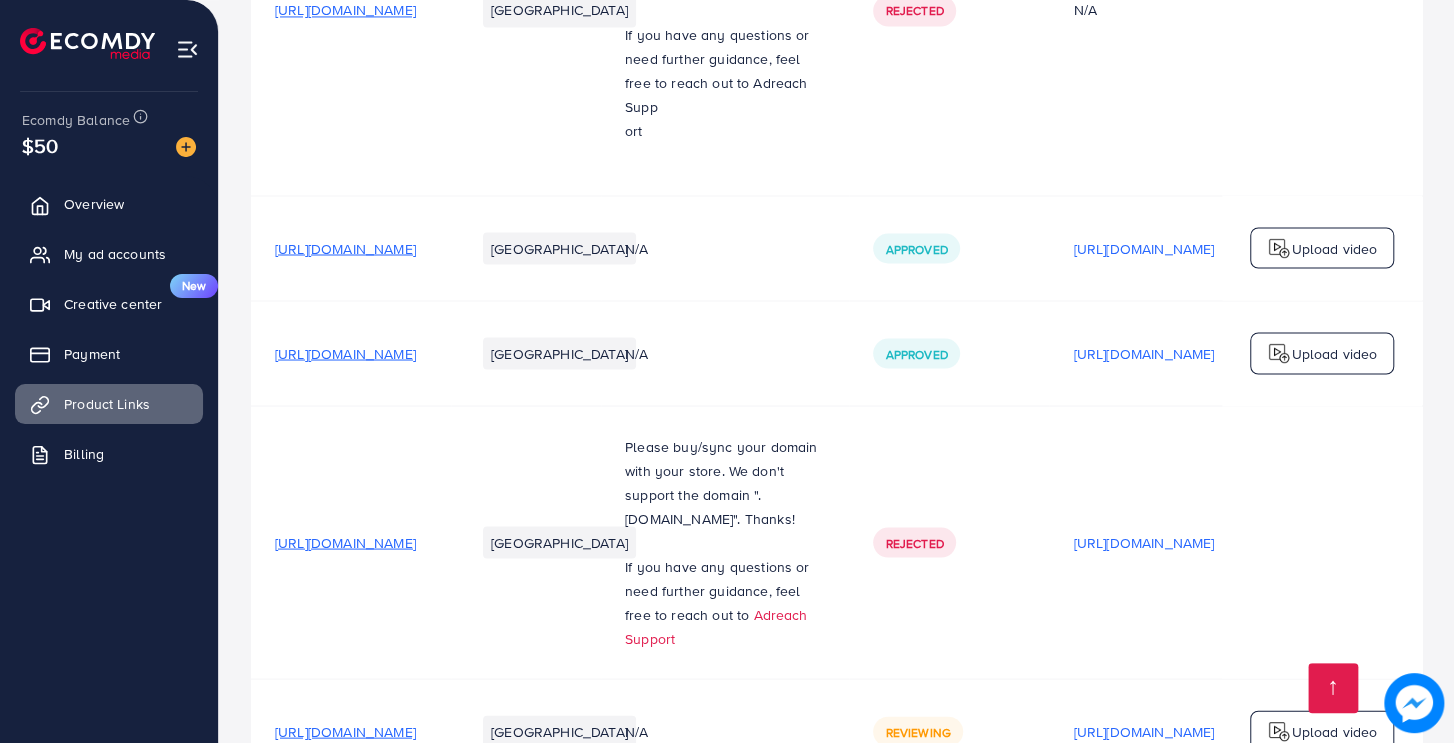 scroll, scrollTop: 1848, scrollLeft: 0, axis: vertical 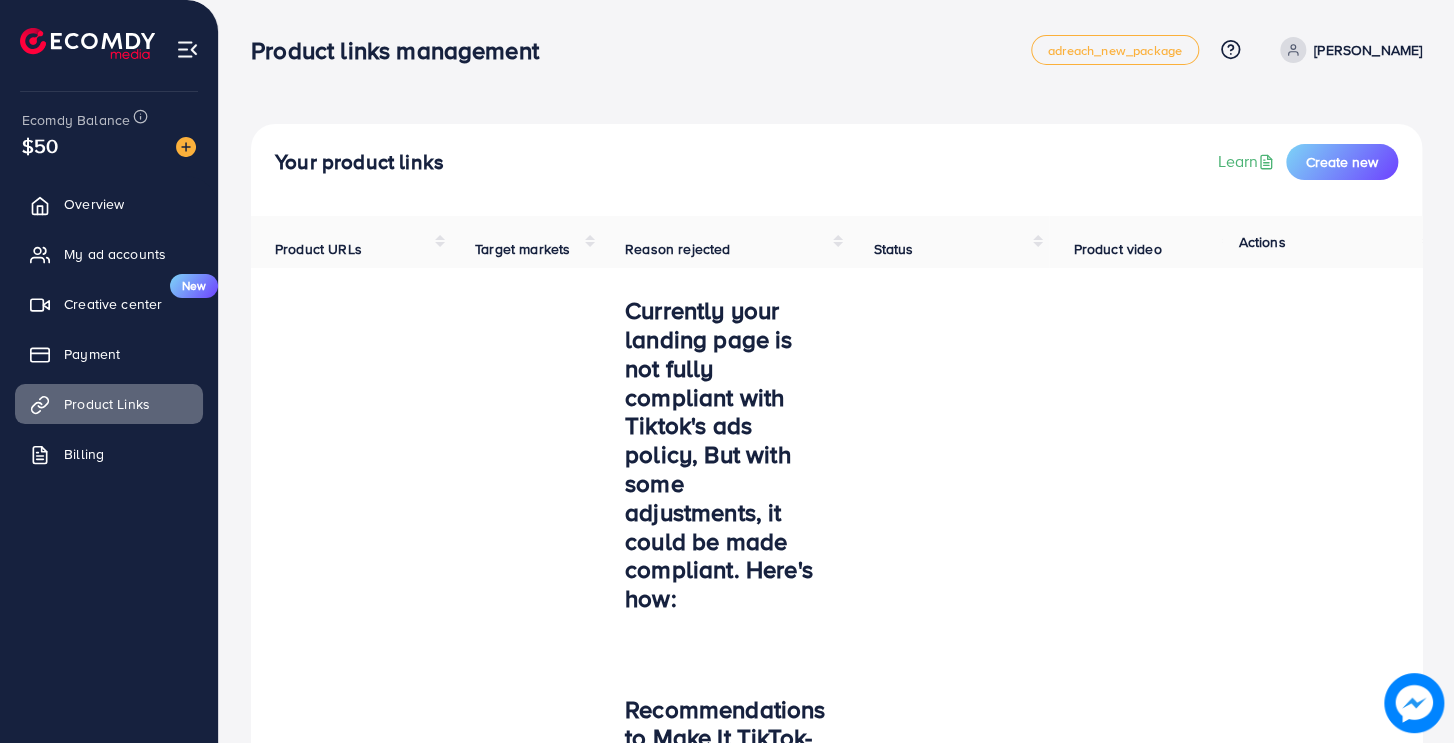 click on "Your product links   Learn   Create new                Product URLs Target markets Reason rejected Status Product video Status video Actions           https://ecomwithhusnain.com/products/shopify-millionaire-course  Pakistan  Currently your landing page is not fully compliant with Tiktok's ads policy, But with some adjustments, it could be made compliant. Here's how: Recommendations to Make It TikTok-Compliant: Remove income or revenue claims  (like "$1.5M+ in sales"). Avoid language implying guaranteed success  (e.g., “Become a successful dropshipper” → “Learn the basics of dropshipping”). Add a disclaimer  at the footer or below testimonials: “Results vary. No income or success is guaranteed. This is educational content only.” -Ensure your ad creatives don’t show income screenshots , PayPal dashboards, etc. -Kindly update the mentioned adjustments and resubmit for review. Thankyou ! - The WhatsApp number provided is incorrect. Please update it and resubmit it for review. Thank You." at bounding box center (836, 1329) 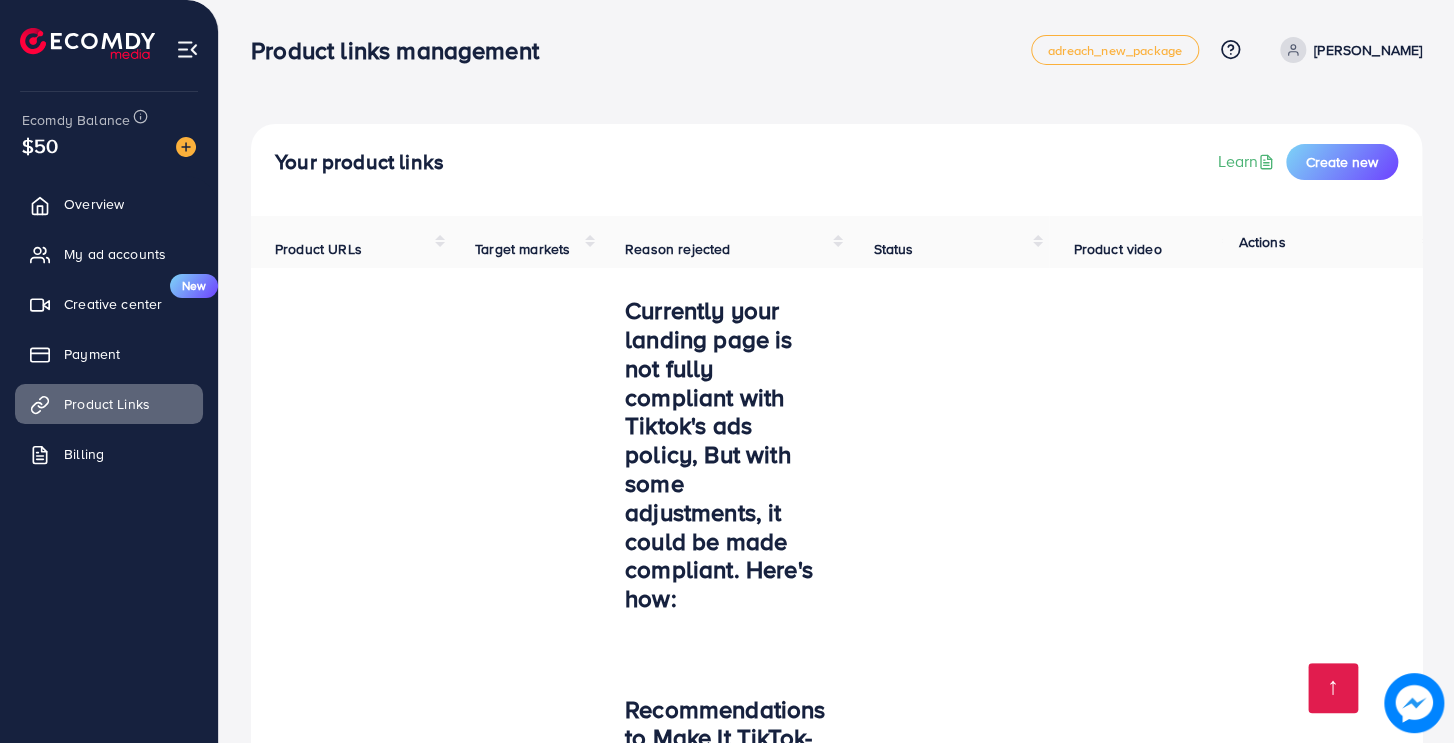 scroll, scrollTop: 650, scrollLeft: 0, axis: vertical 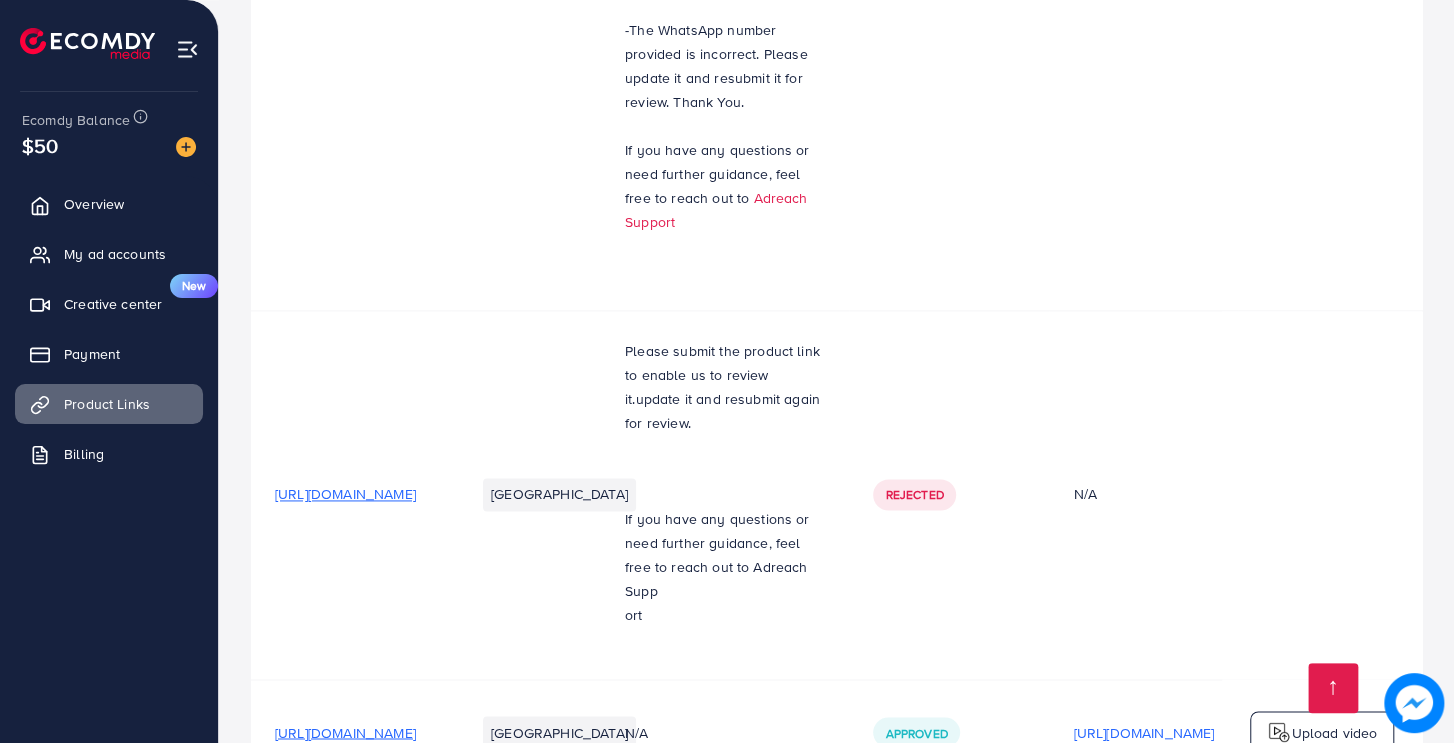 click on "Your product links   Learn   Create new                Product URLs Target markets Reason rejected Status Product video Status video Actions           https://ecomwithhusnain.com/products/shopify-millionaire-course  Pakistan  Currently your landing page is not fully compliant with Tiktok's ads policy, But with some adjustments, it could be made compliant. Here's how: Recommendations to Make It TikTok-Compliant: Remove income or revenue claims  (like "$1.5M+ in sales"). Avoid language implying guaranteed success  (e.g., “Become a successful dropshipper” → “Learn the basics of dropshipping”). Add a disclaimer  at the footer or below testimonials: “Results vary. No income or success is guaranteed. This is educational content only.” -Ensure your ad creatives don’t show income screenshots , PayPal dashboards, etc. -Kindly update the mentioned adjustments and resubmit for review. Thankyou ! - The WhatsApp number provided is incorrect. Please update it and resubmit it for review. Thank You." at bounding box center [836, 29] 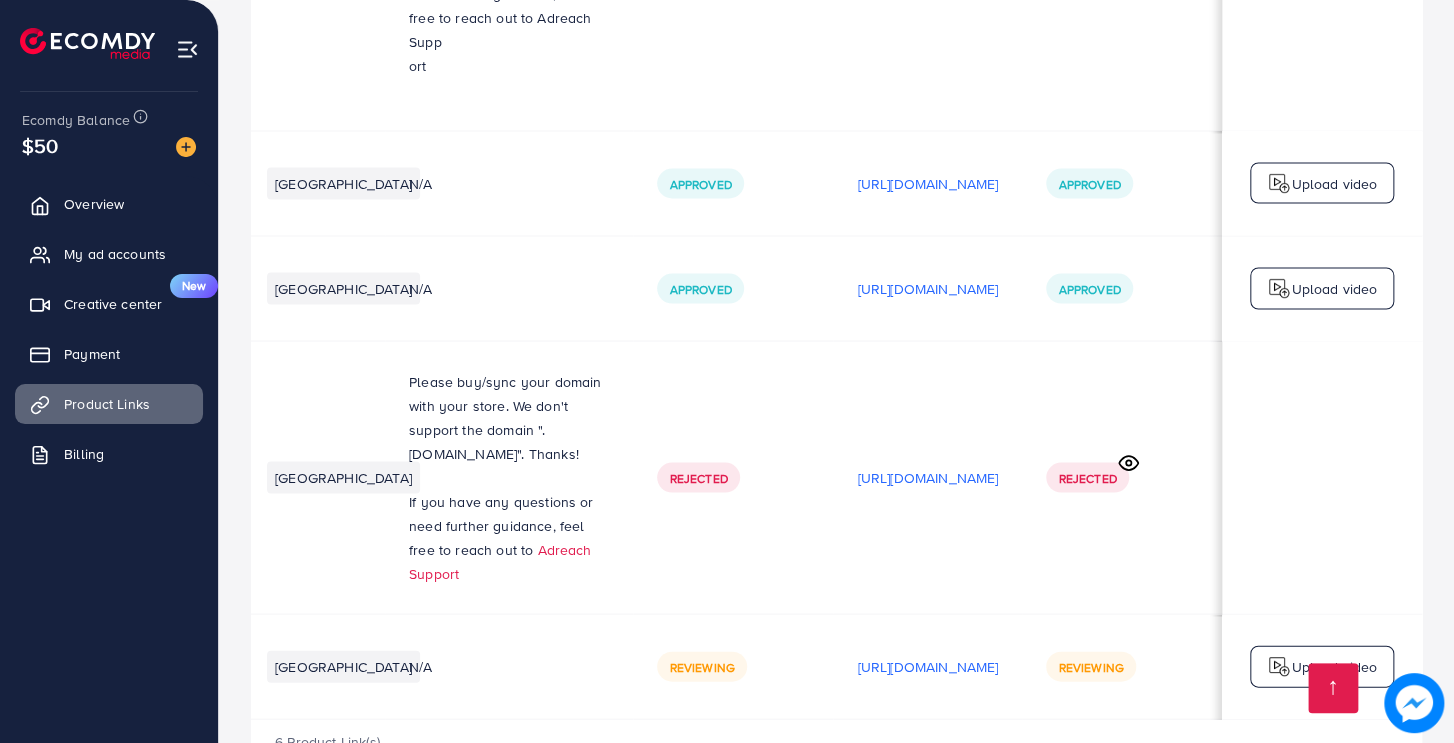 scroll, scrollTop: 0, scrollLeft: 462, axis: horizontal 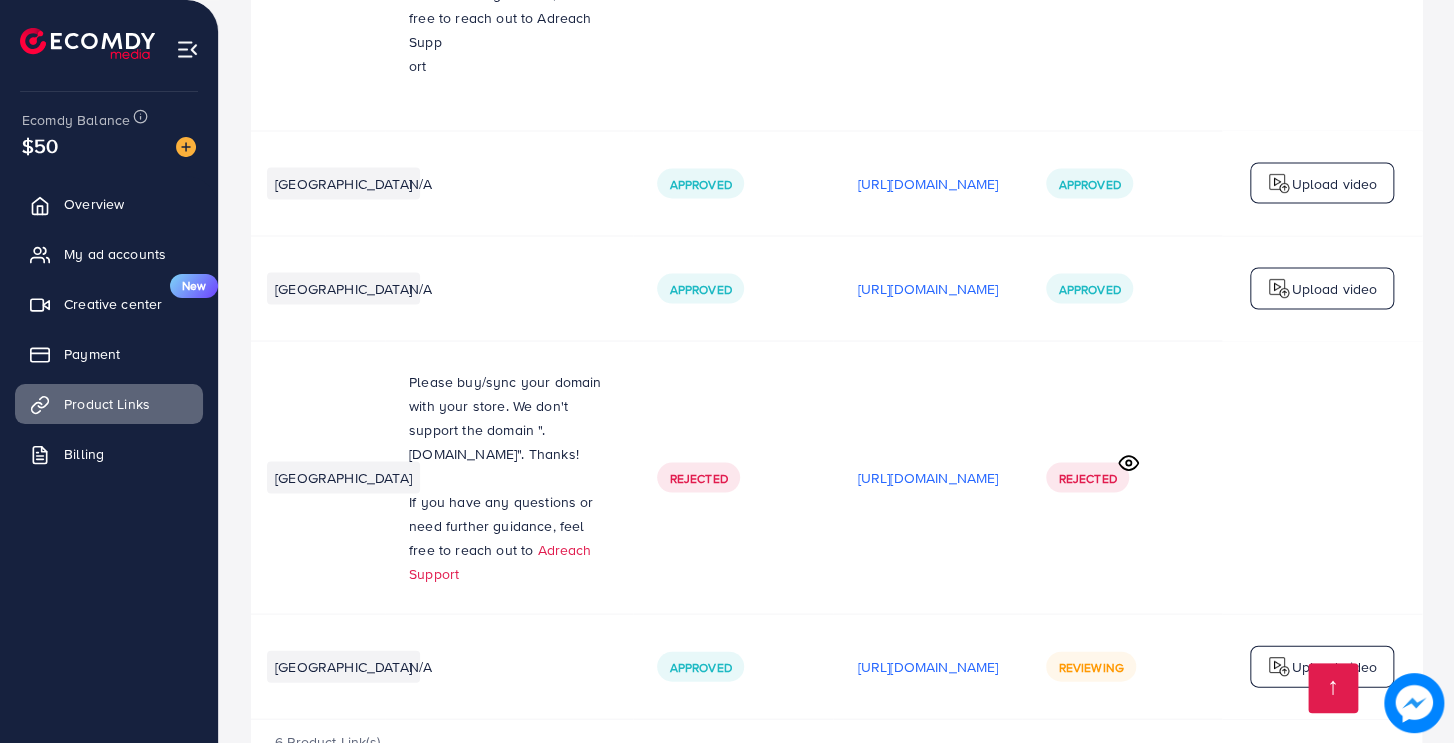 click 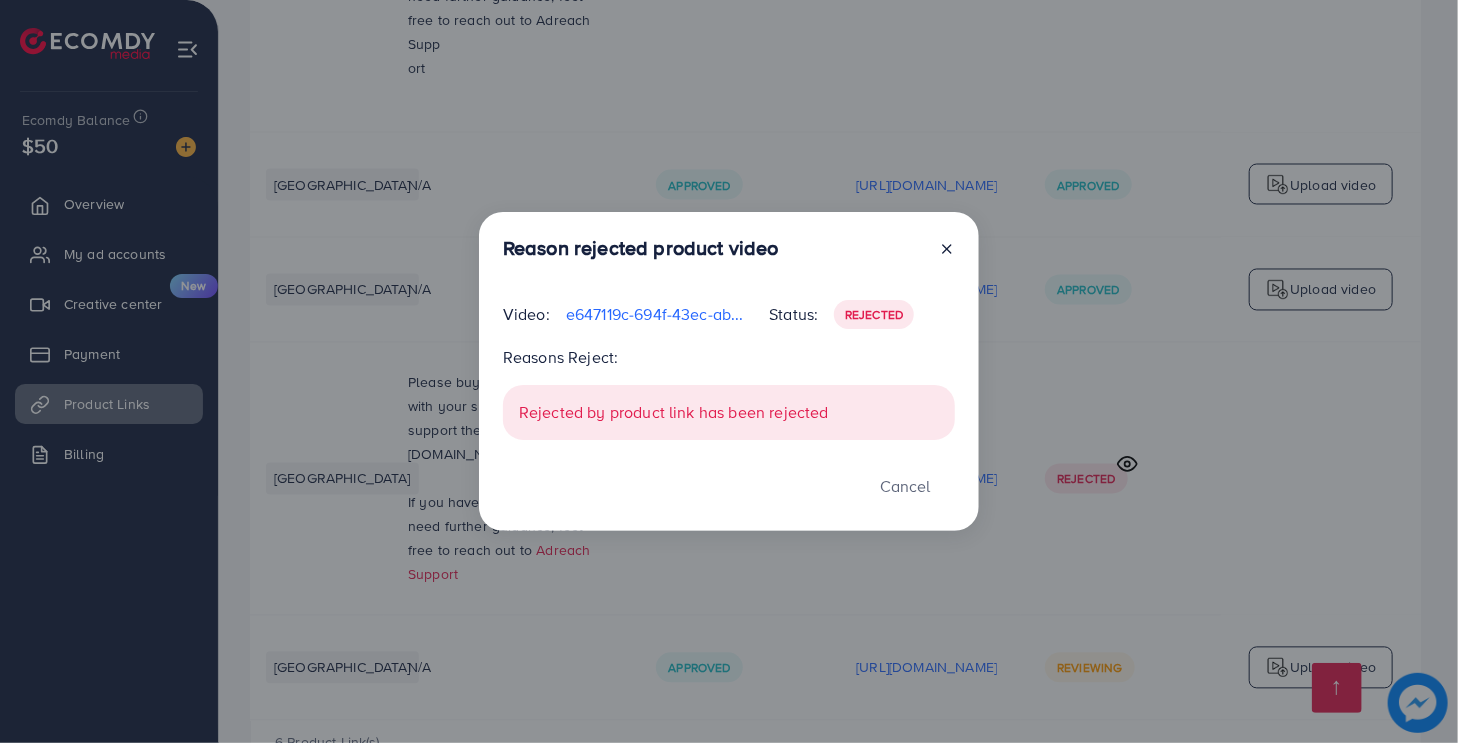 click 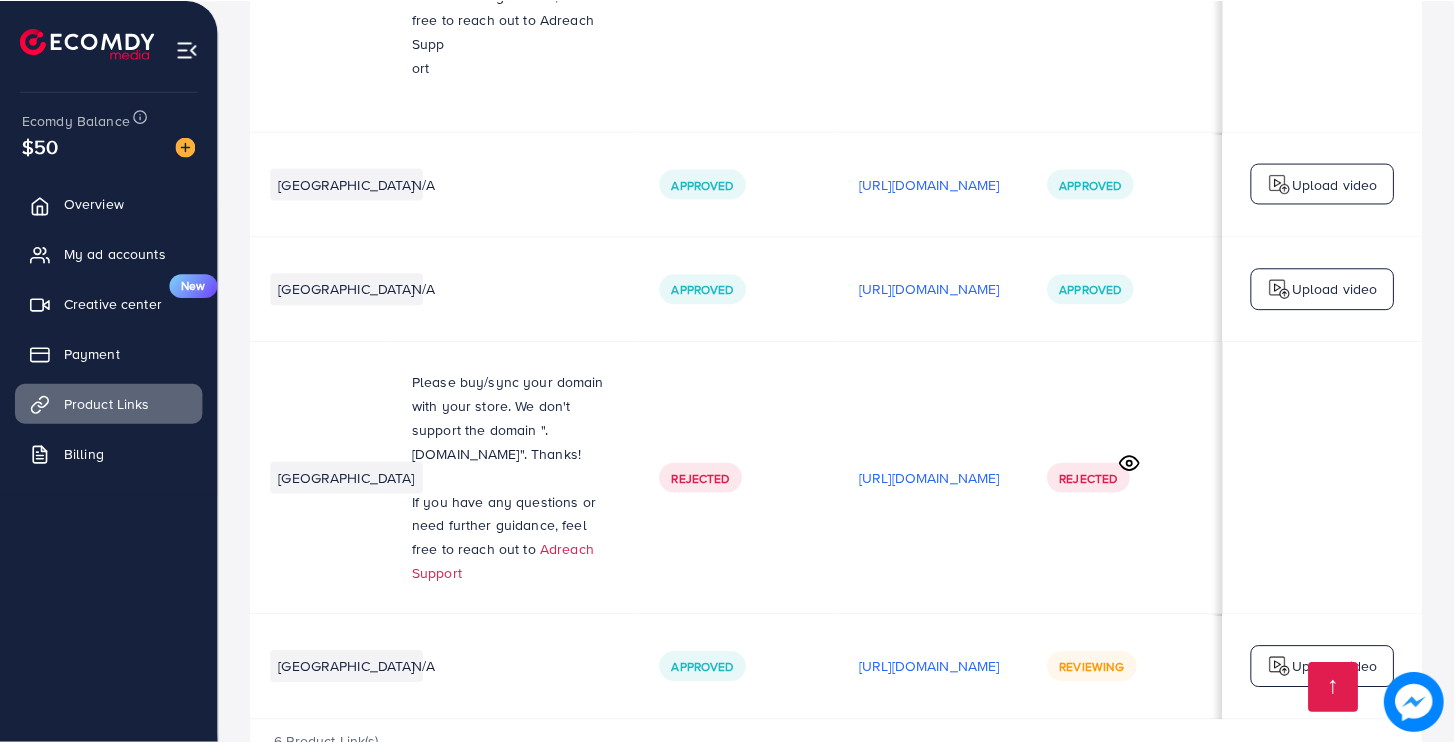 scroll, scrollTop: 0, scrollLeft: 457, axis: horizontal 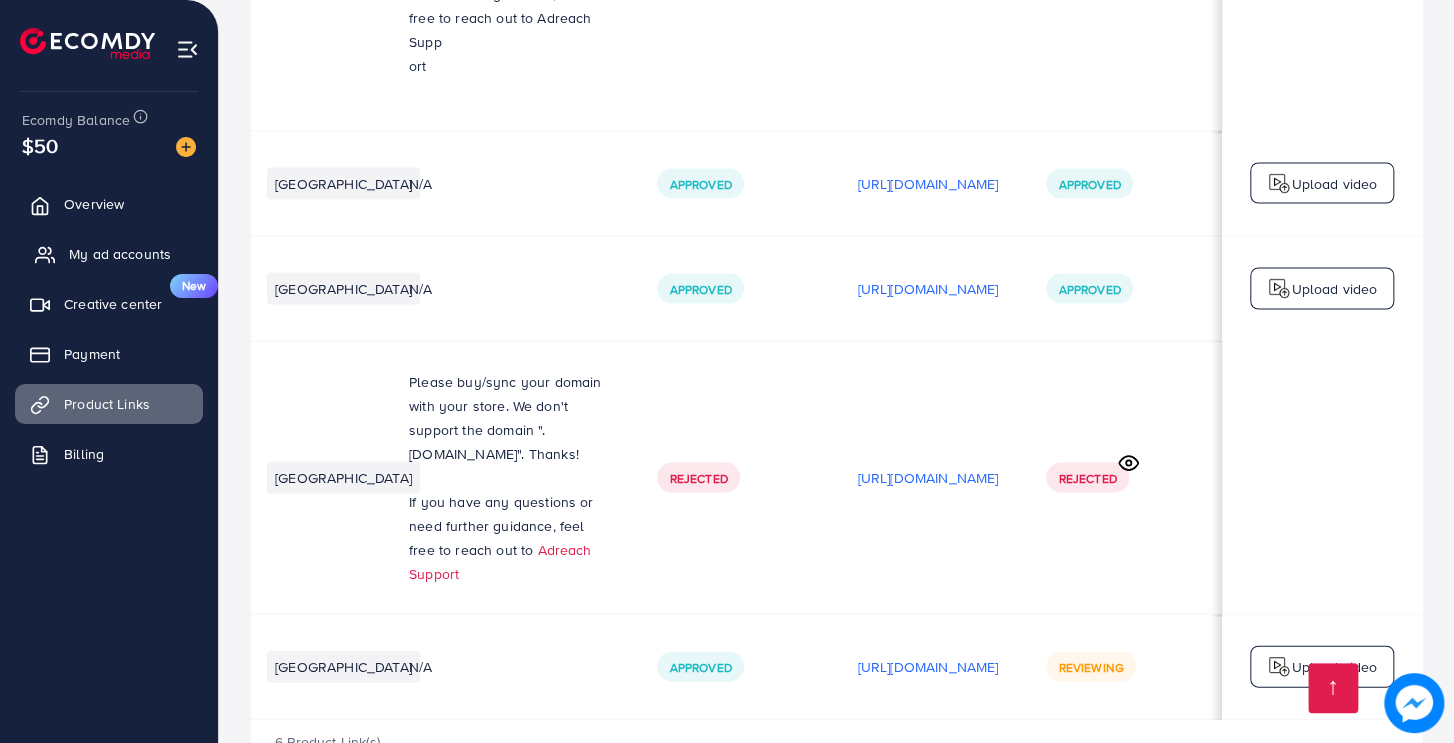 click on "My ad accounts" at bounding box center (109, 254) 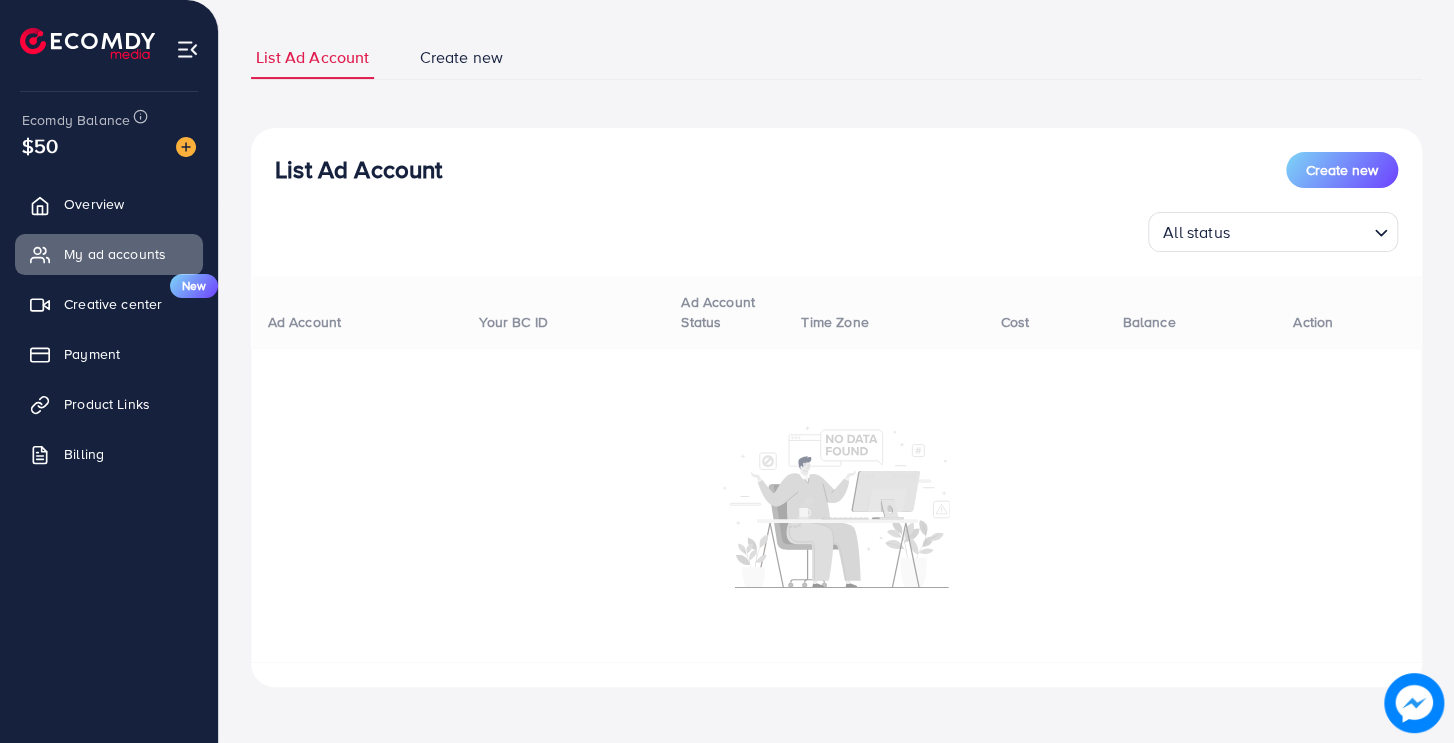 scroll, scrollTop: 0, scrollLeft: 0, axis: both 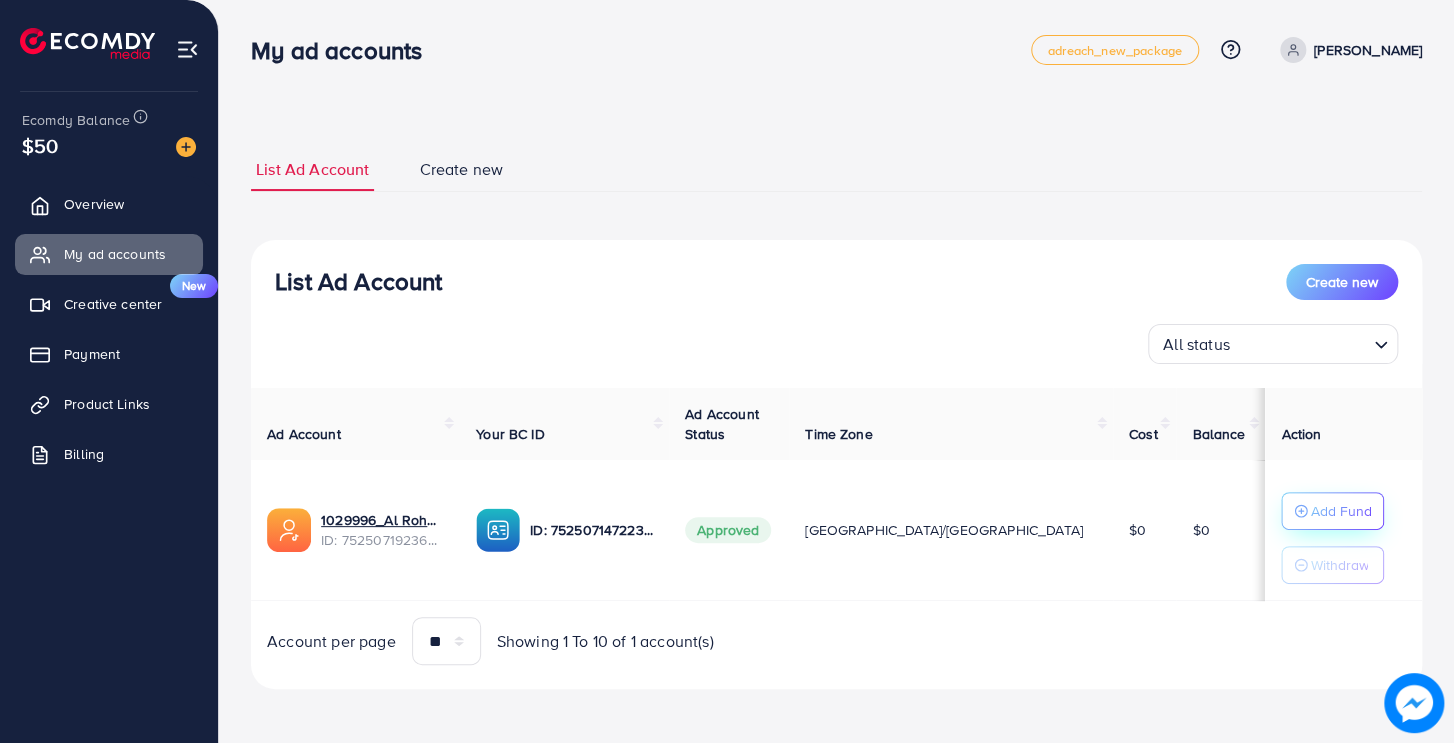 click on "Add Fund" at bounding box center [1332, 511] 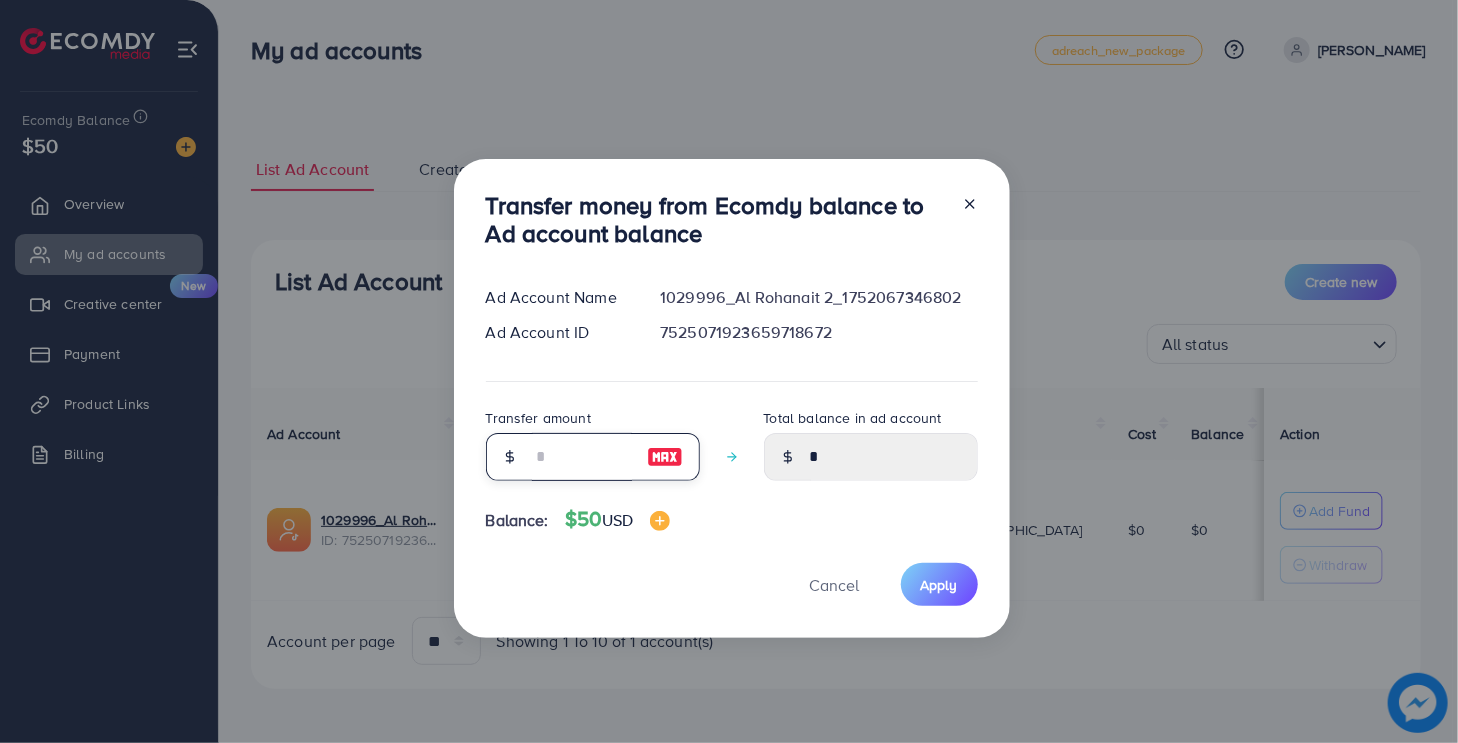 click at bounding box center [582, 457] 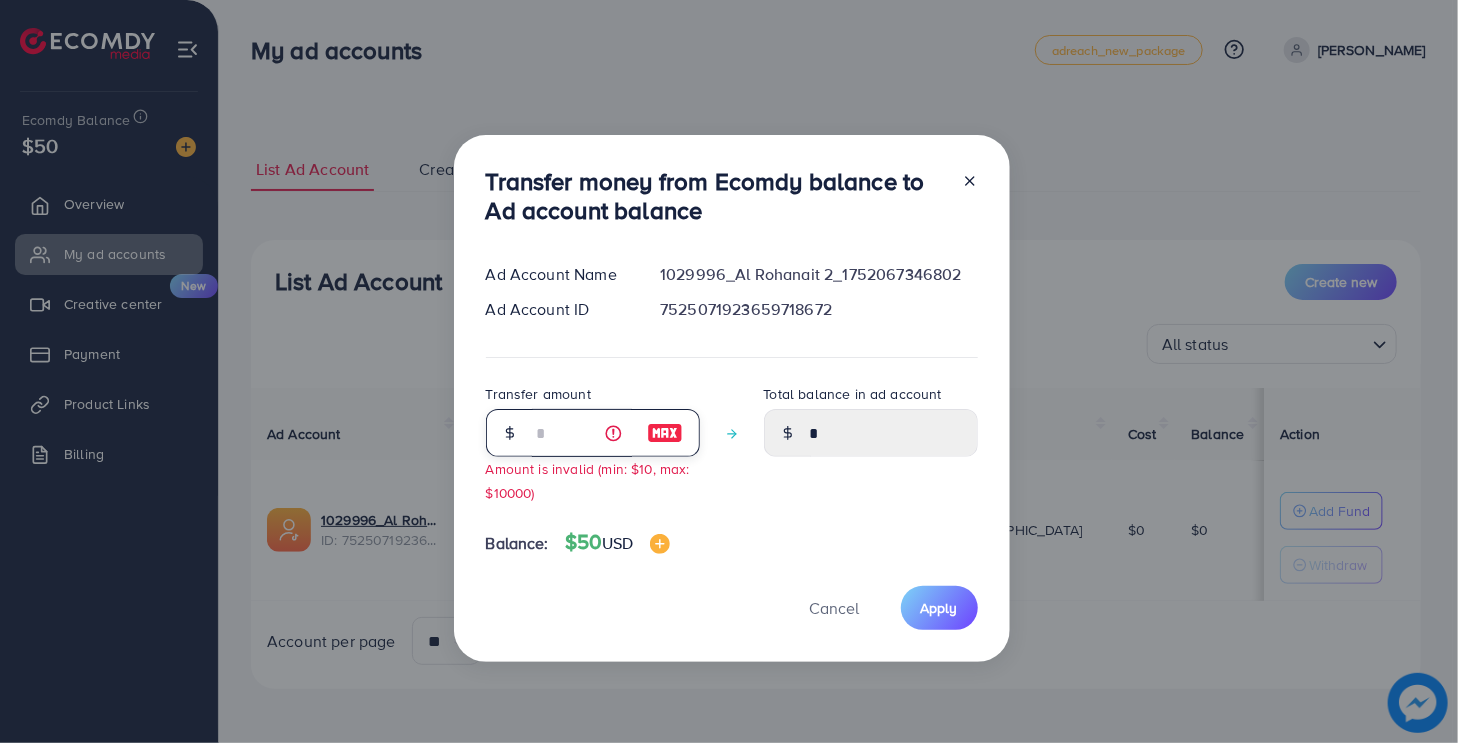 type on "****" 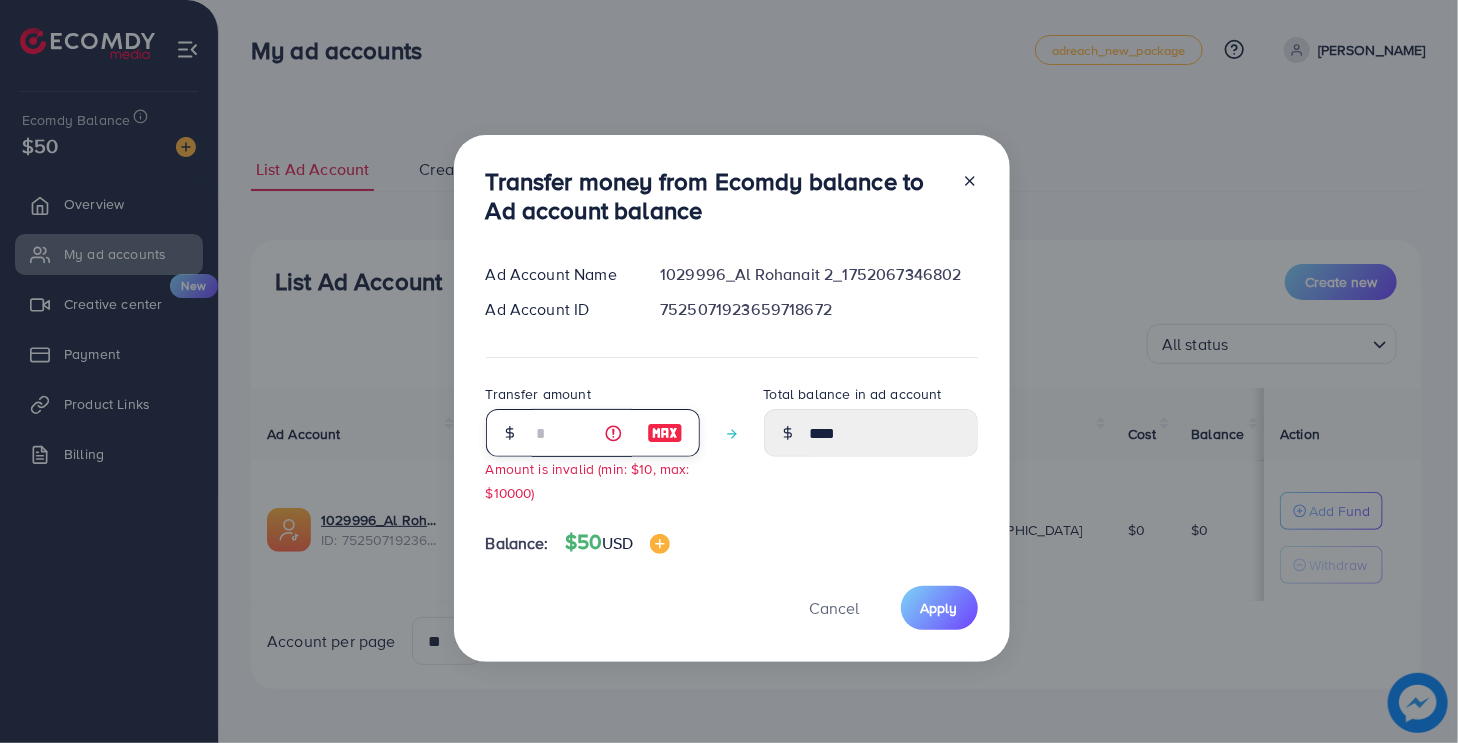 type on "**" 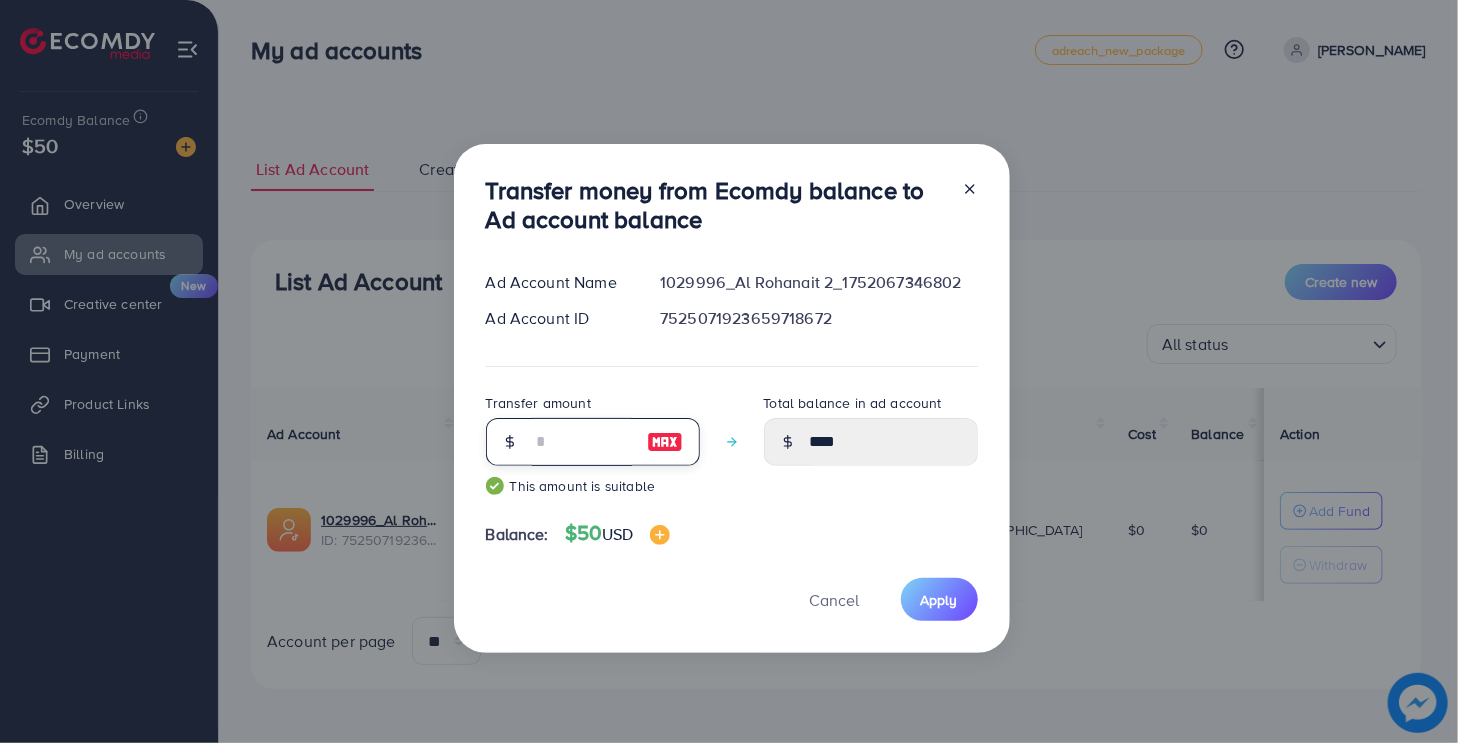 type on "*****" 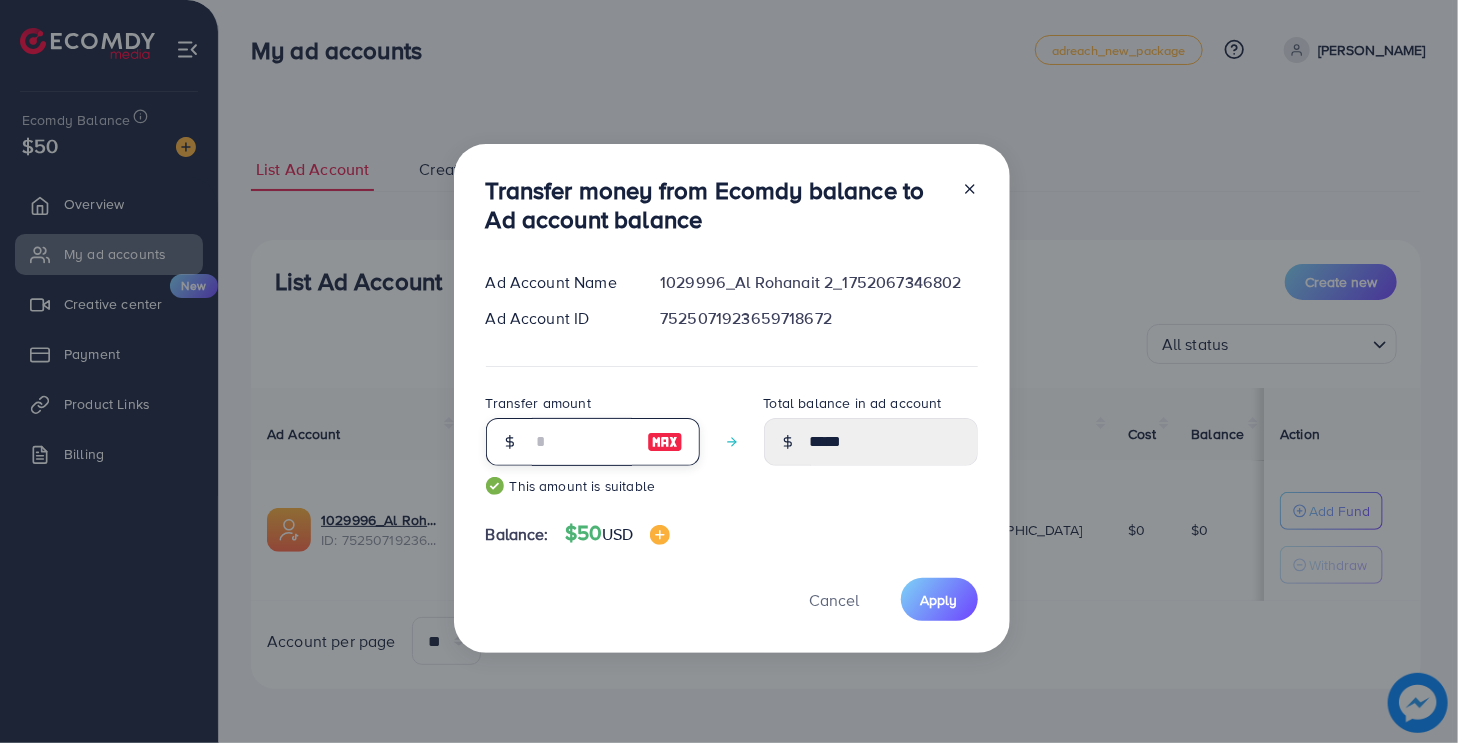 type on "*" 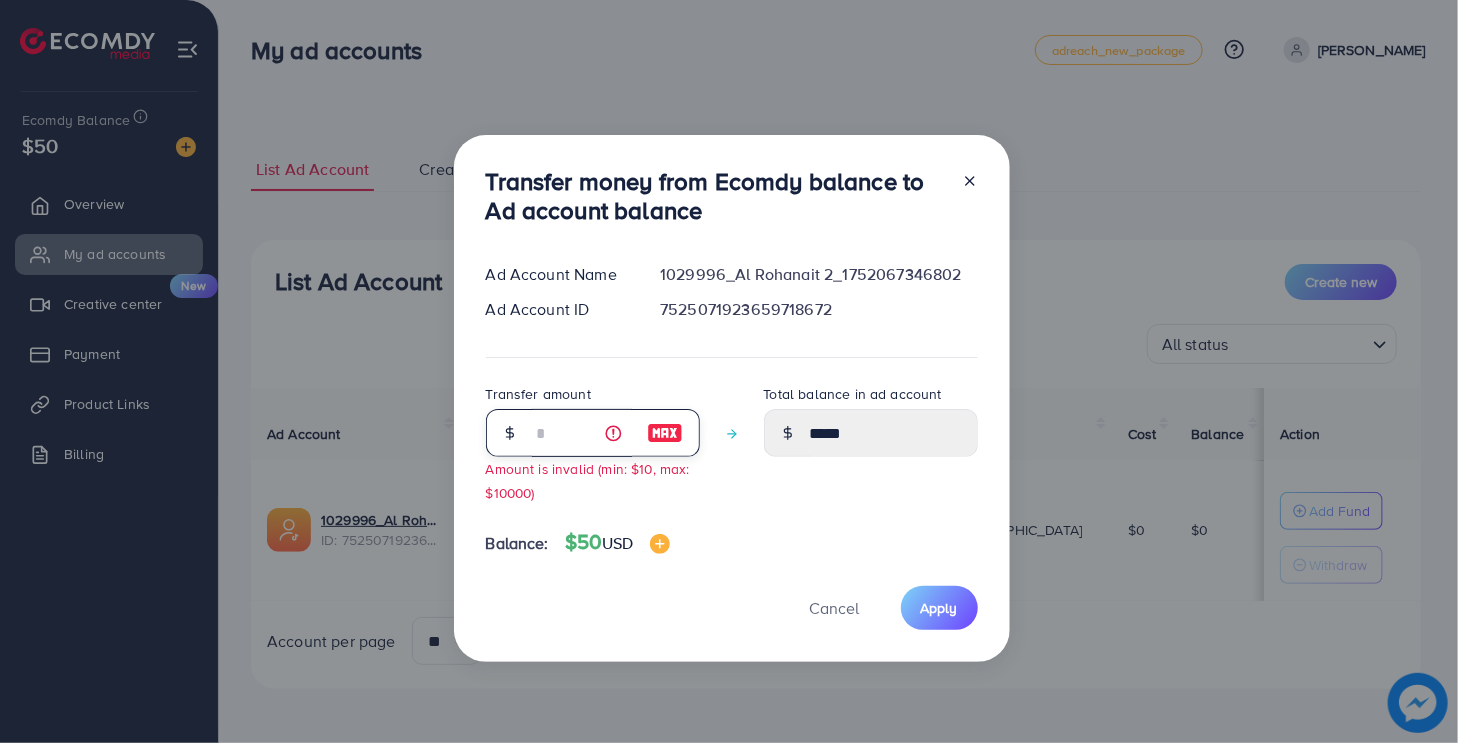 type on "****" 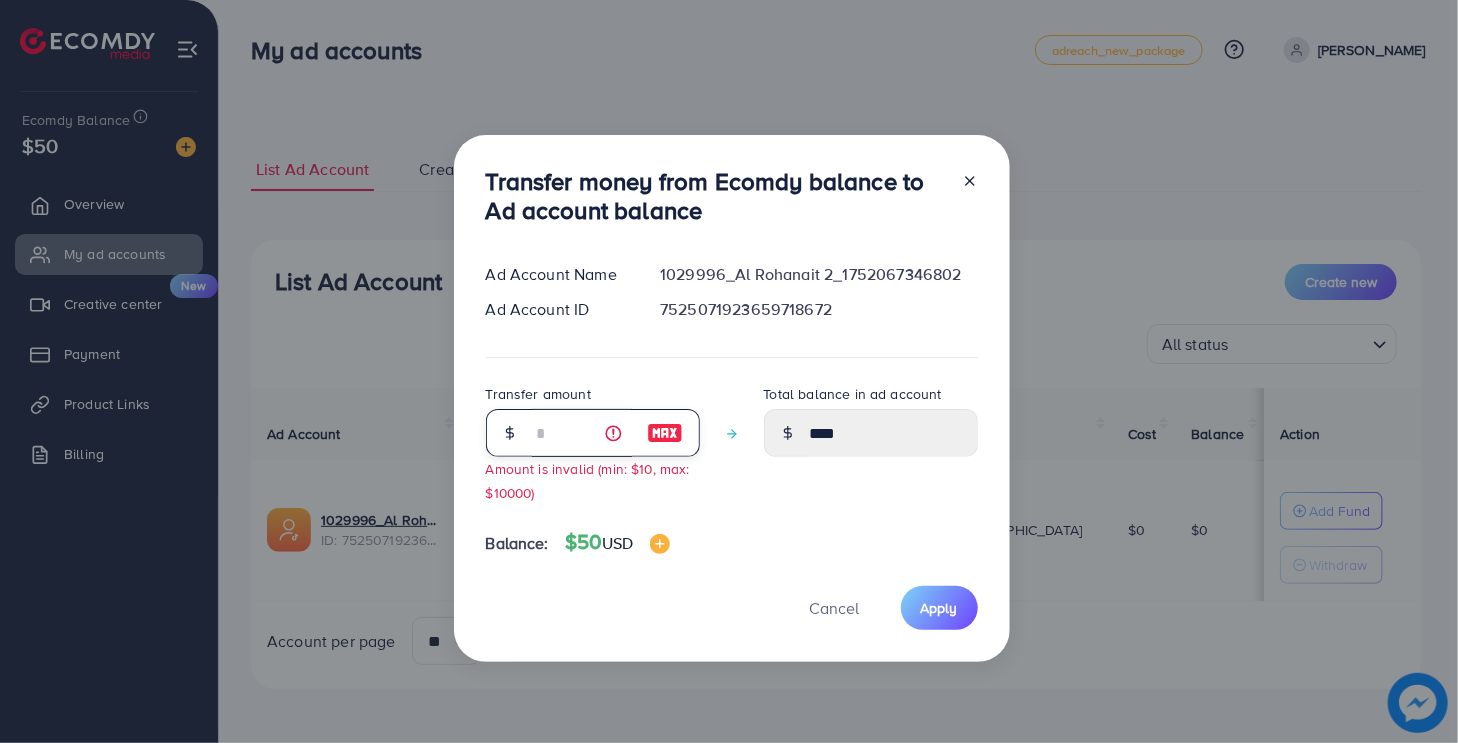 type 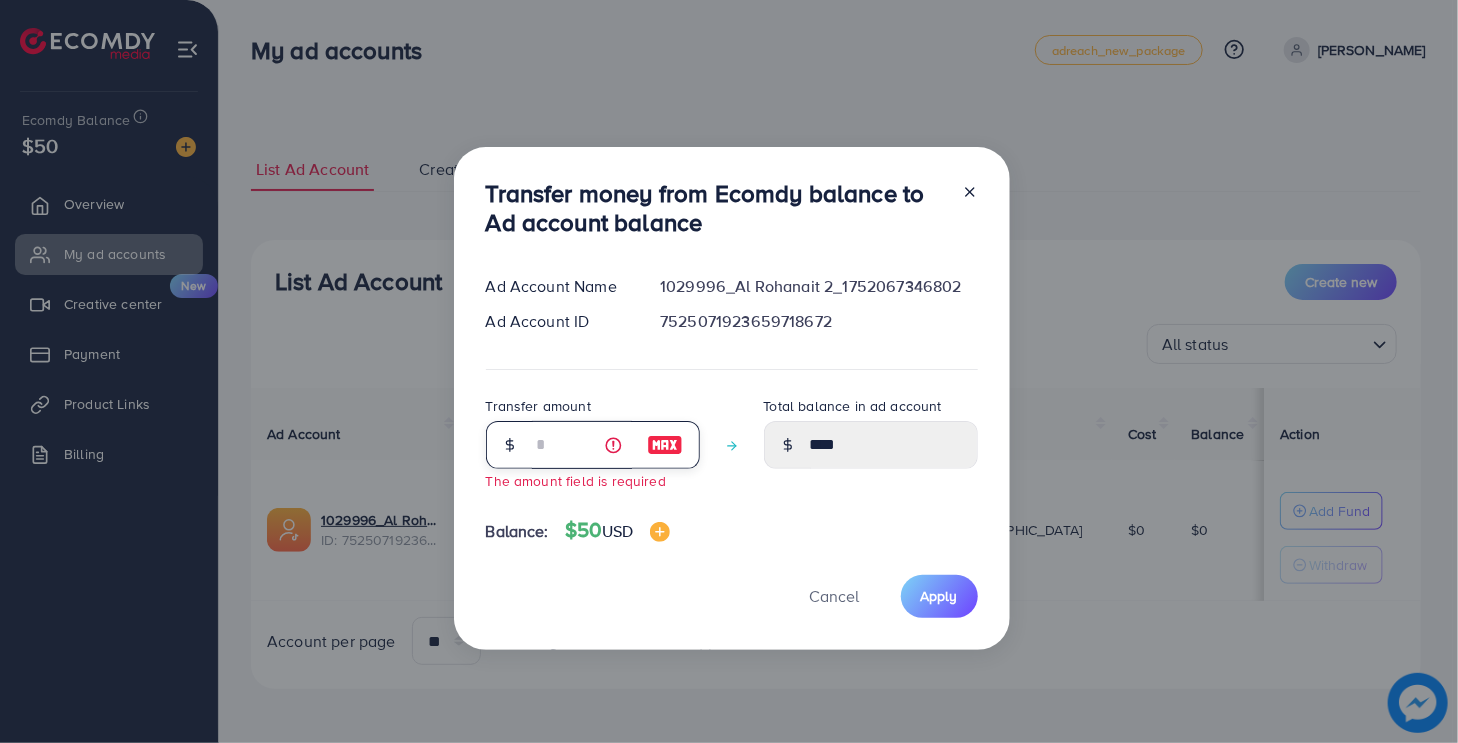 type on "*" 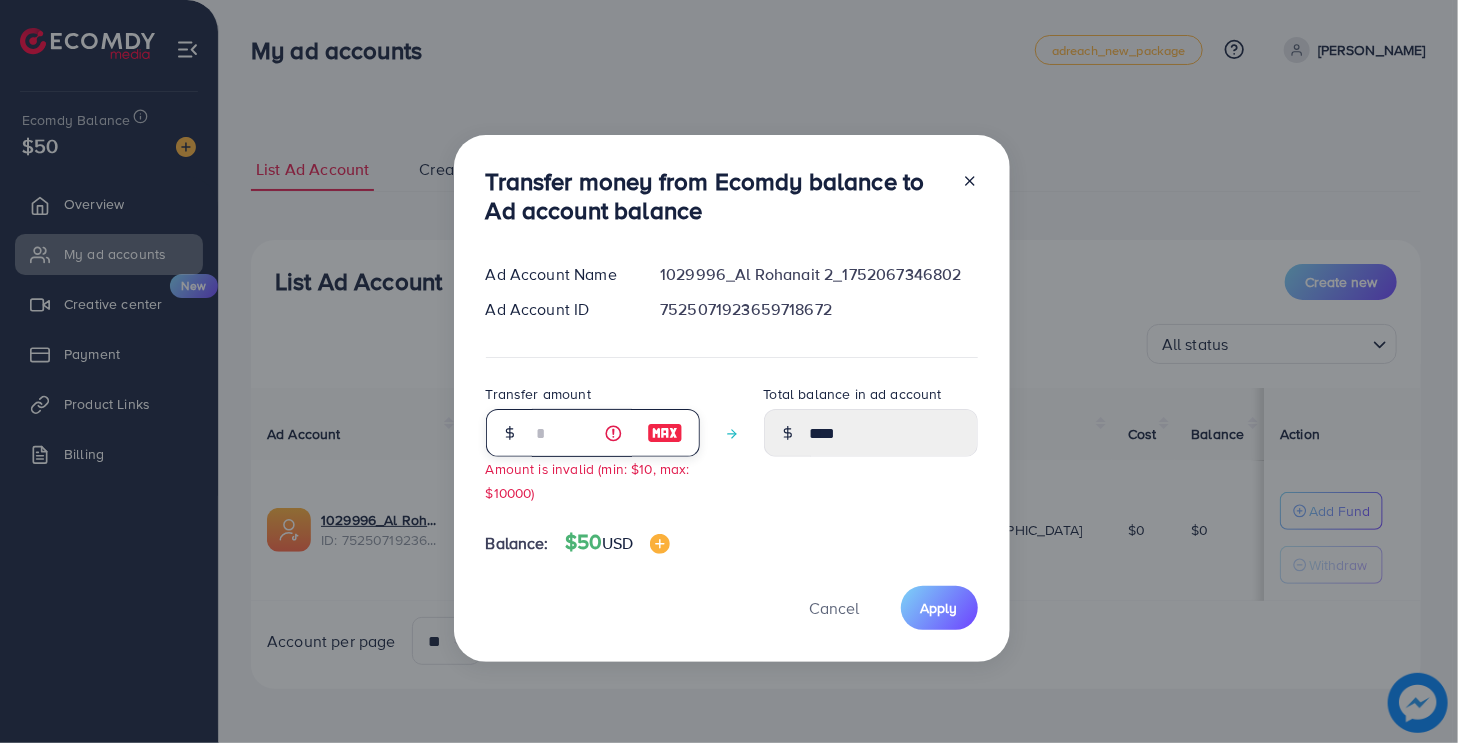 type on "**" 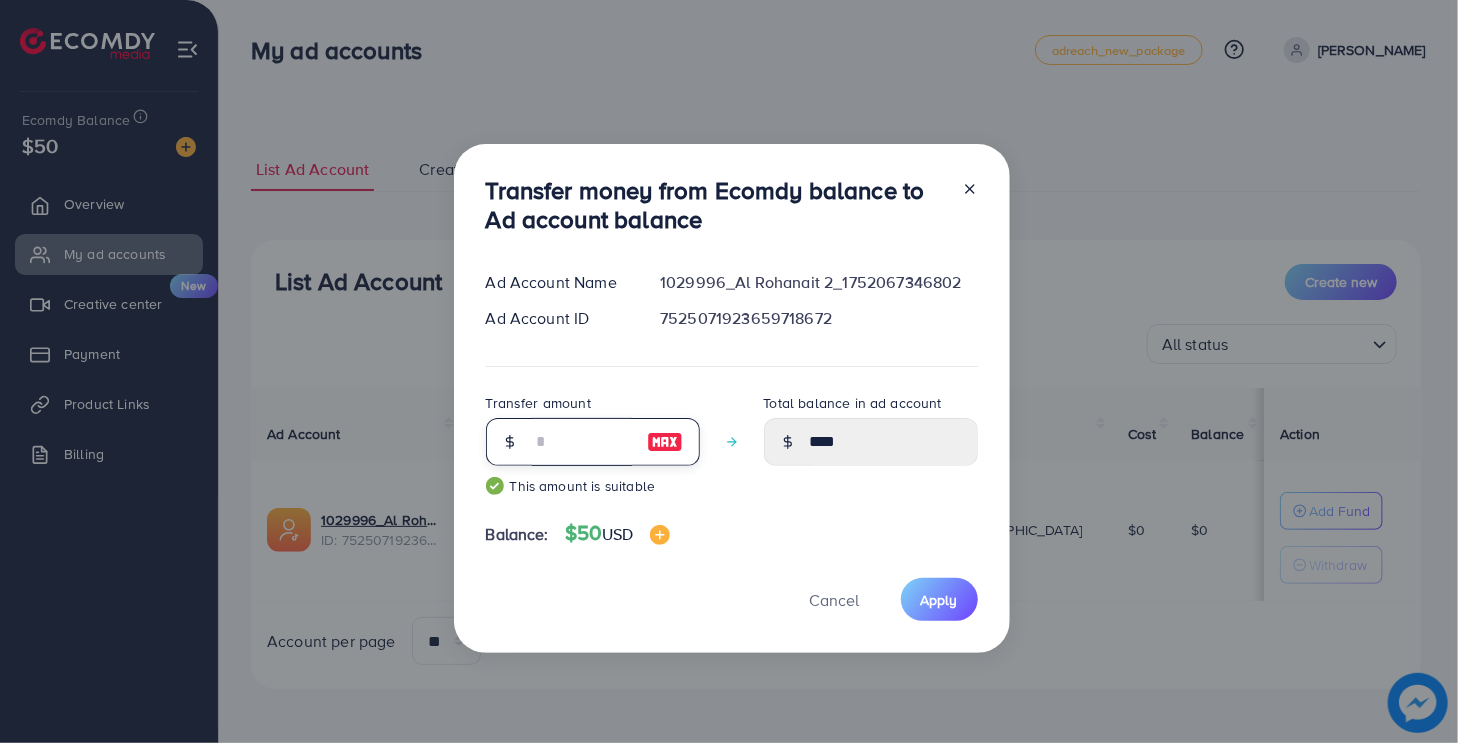 type on "*****" 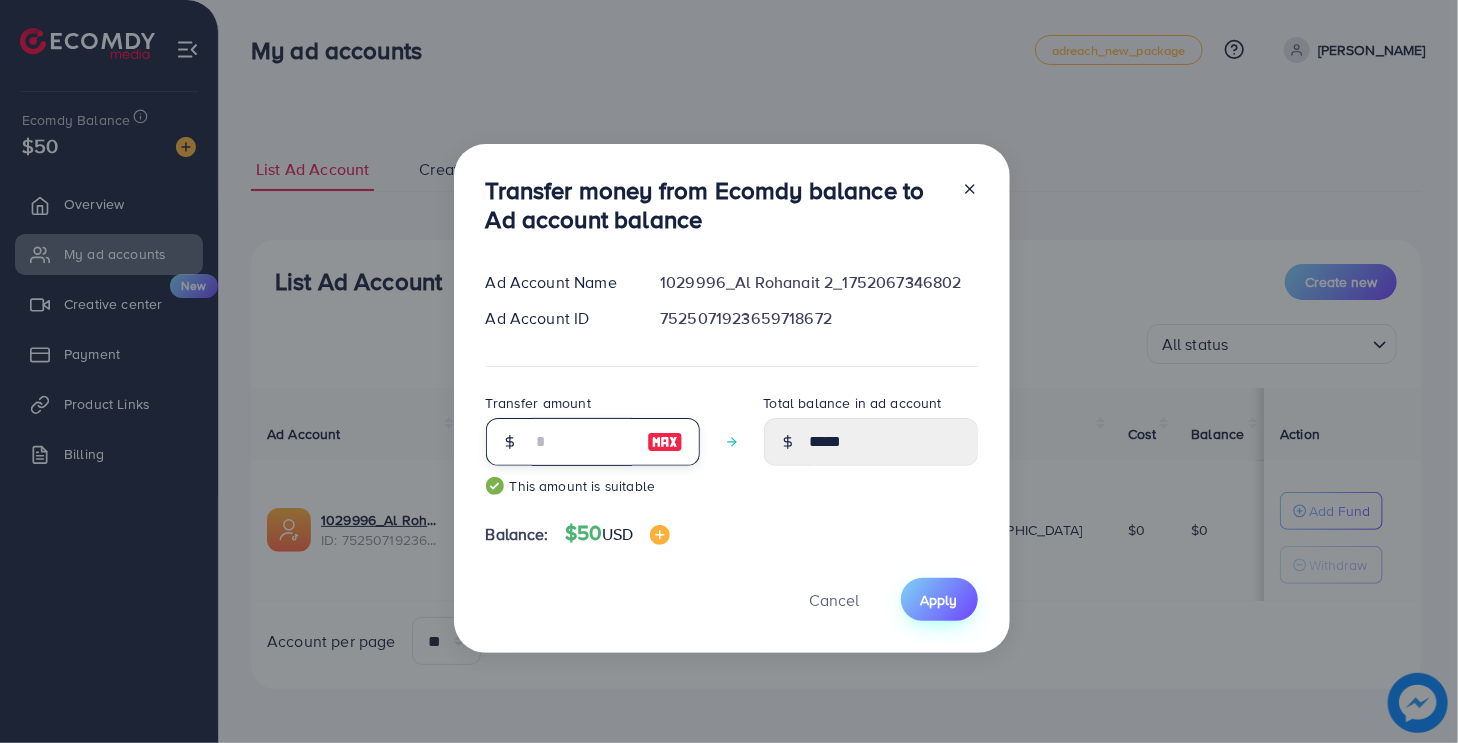 type on "**" 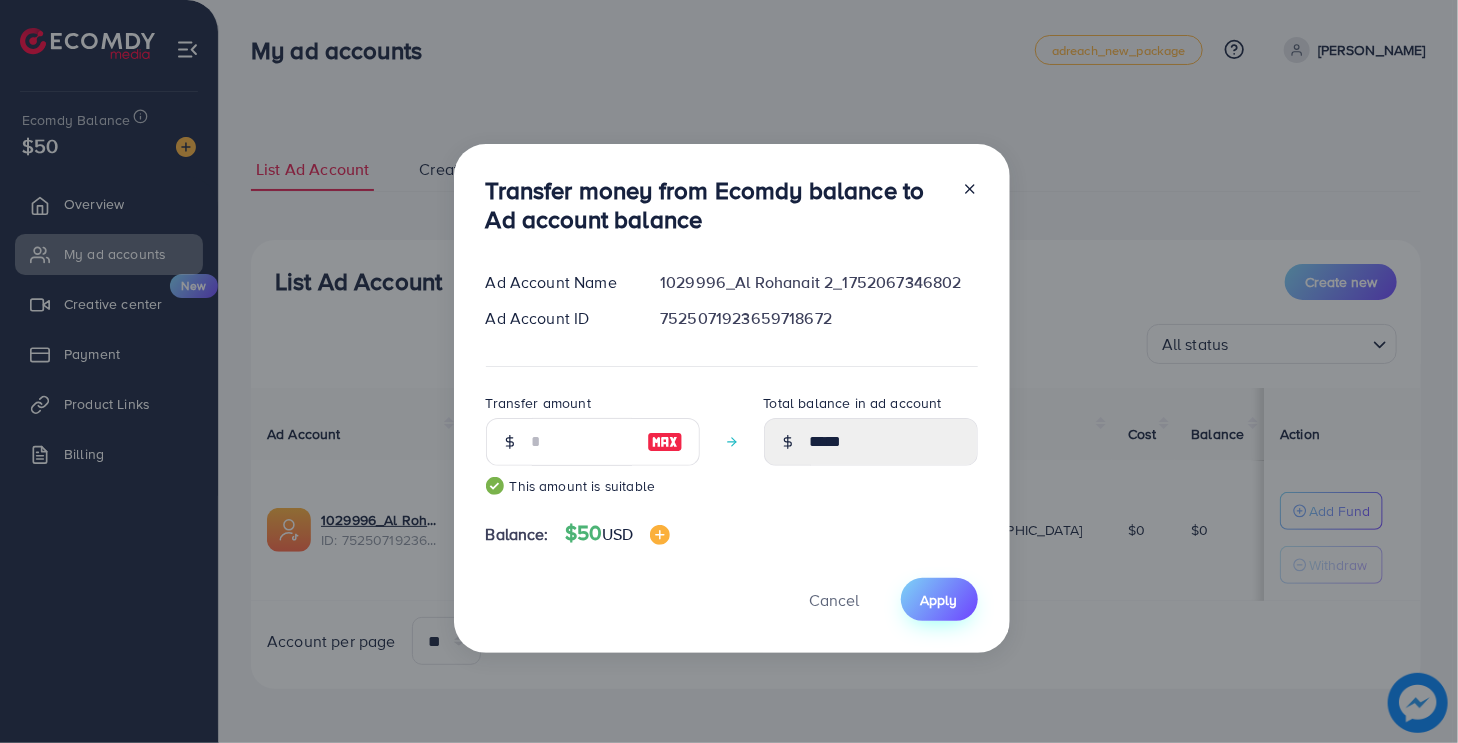 click on "Apply" at bounding box center (939, 599) 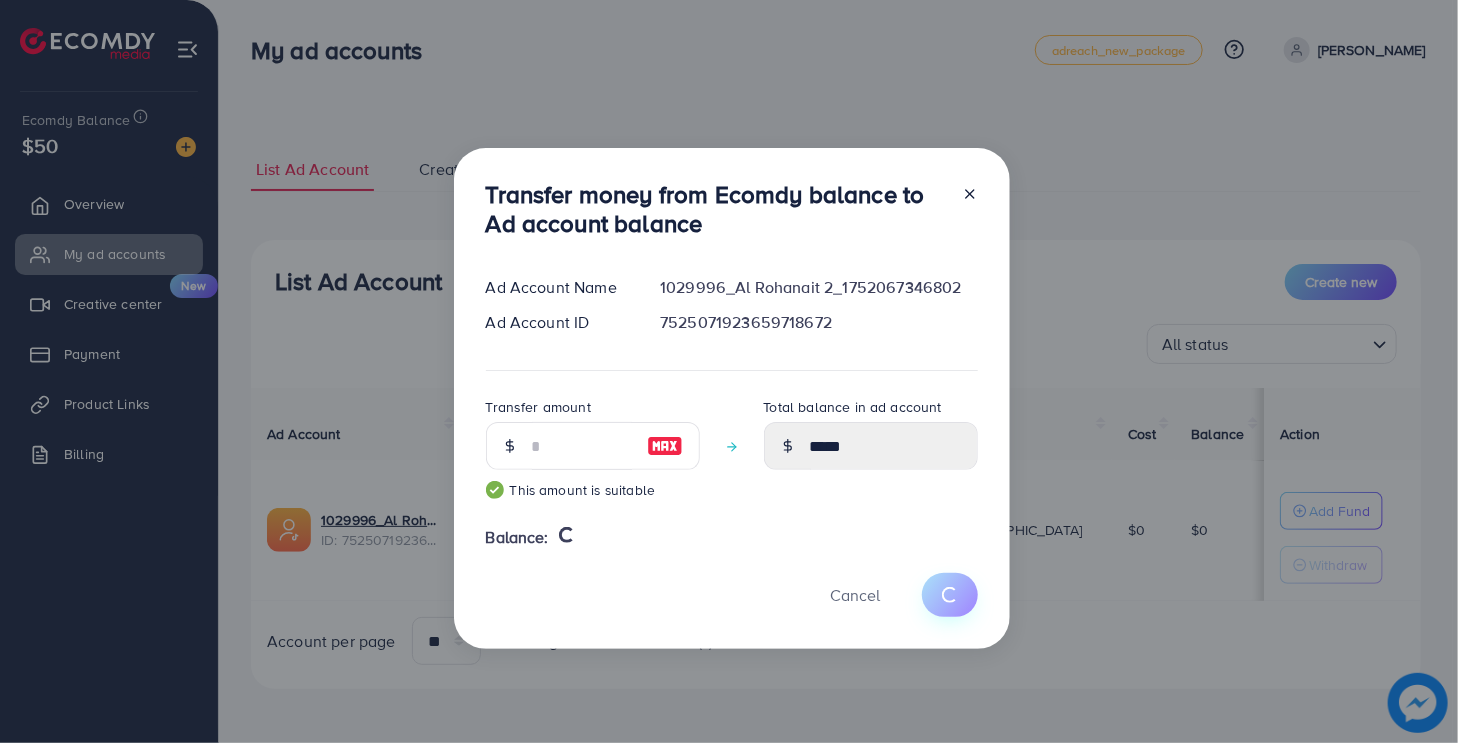 type 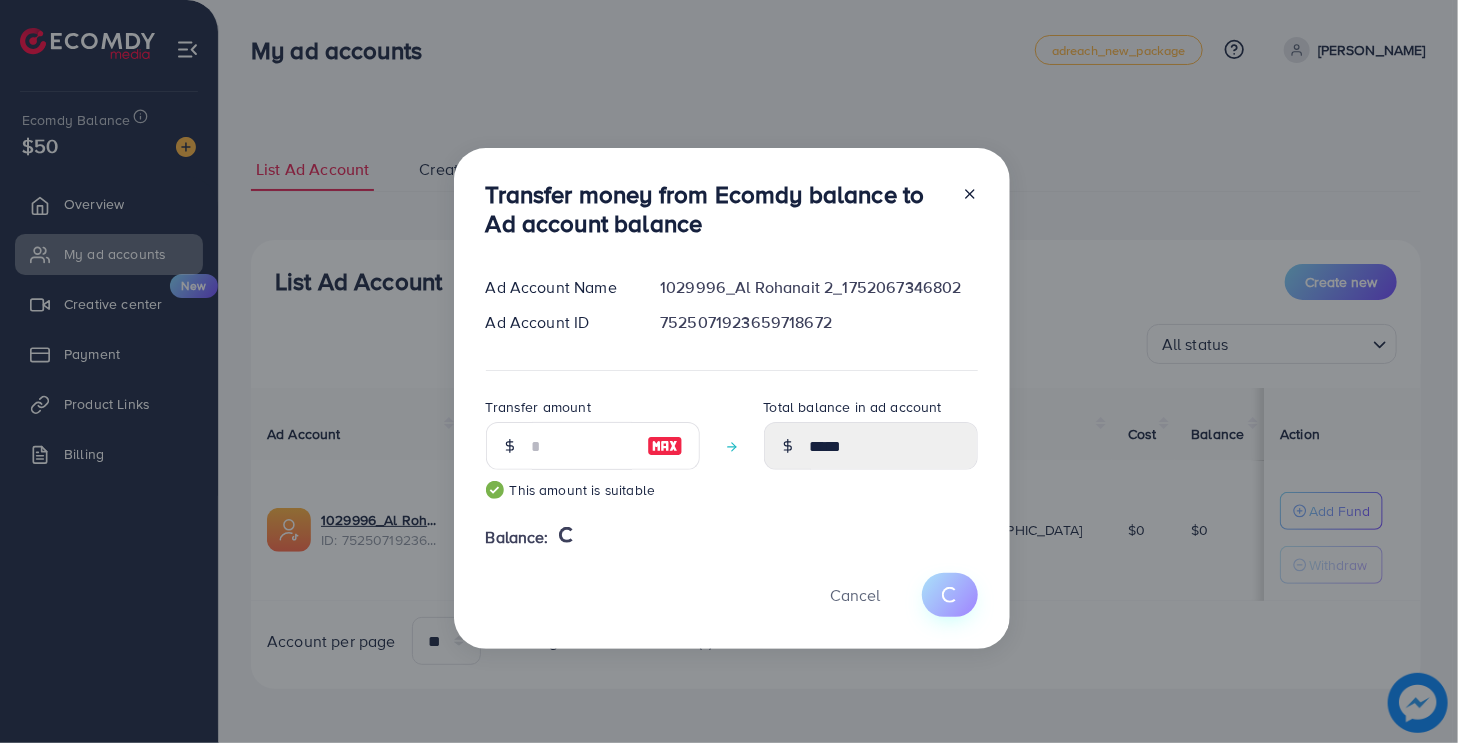 type on "*" 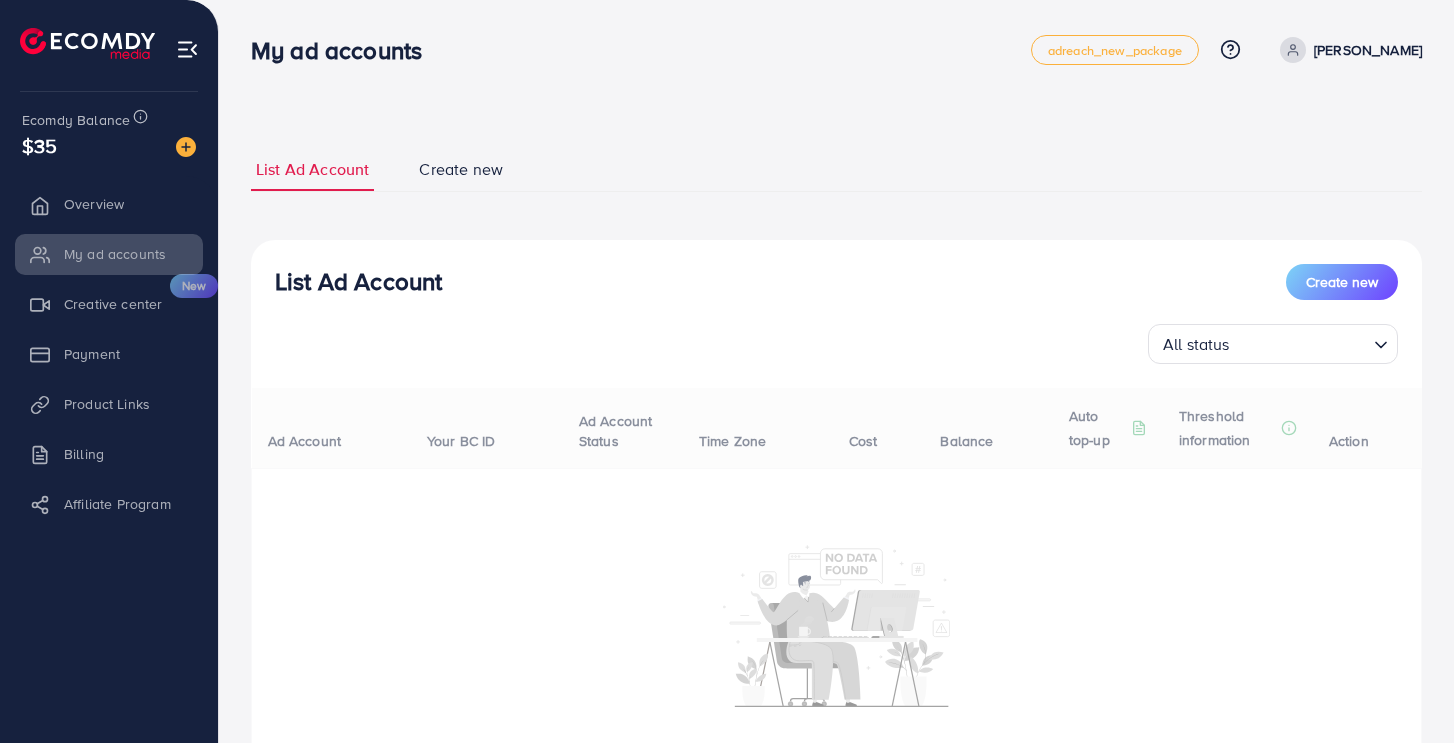 scroll, scrollTop: 0, scrollLeft: 0, axis: both 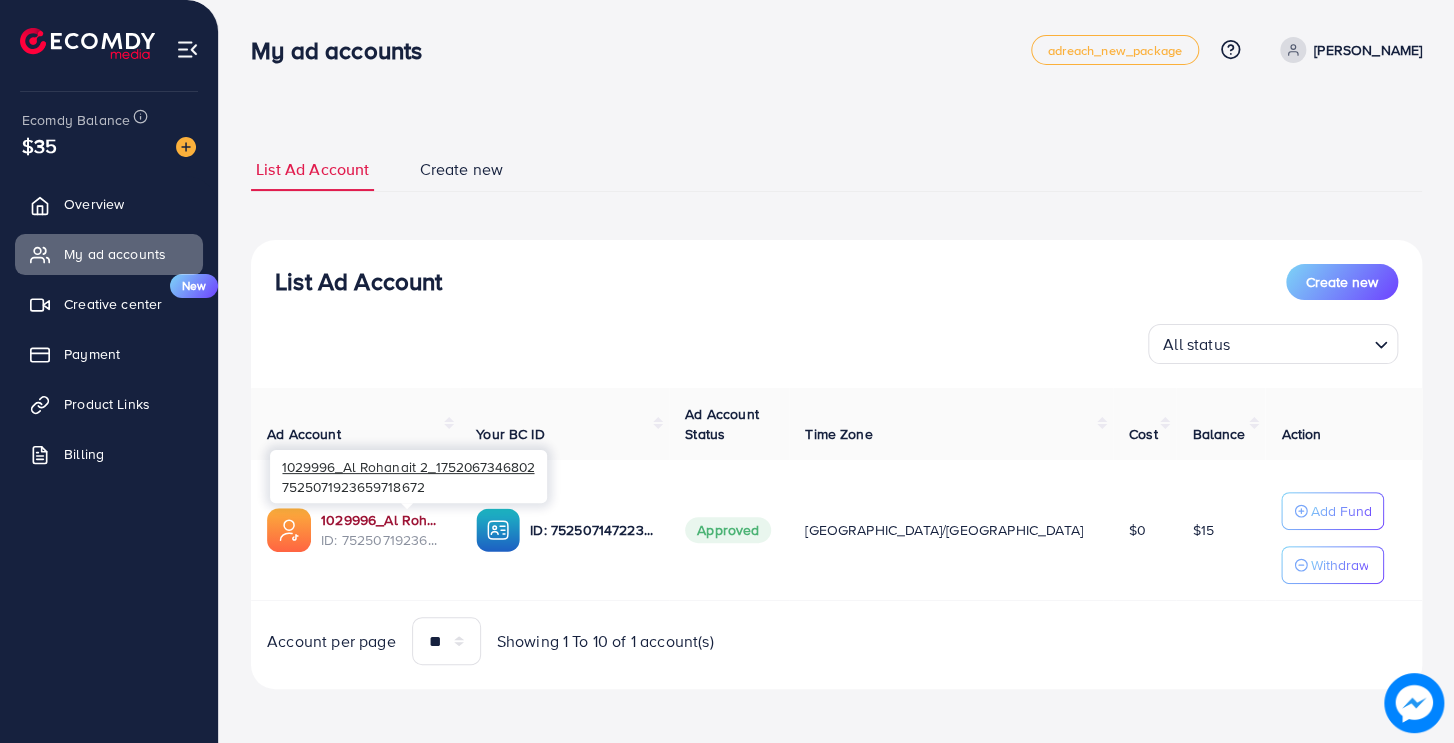 click on "1029996_Al Rohanait 2_1752067346802" at bounding box center [382, 520] 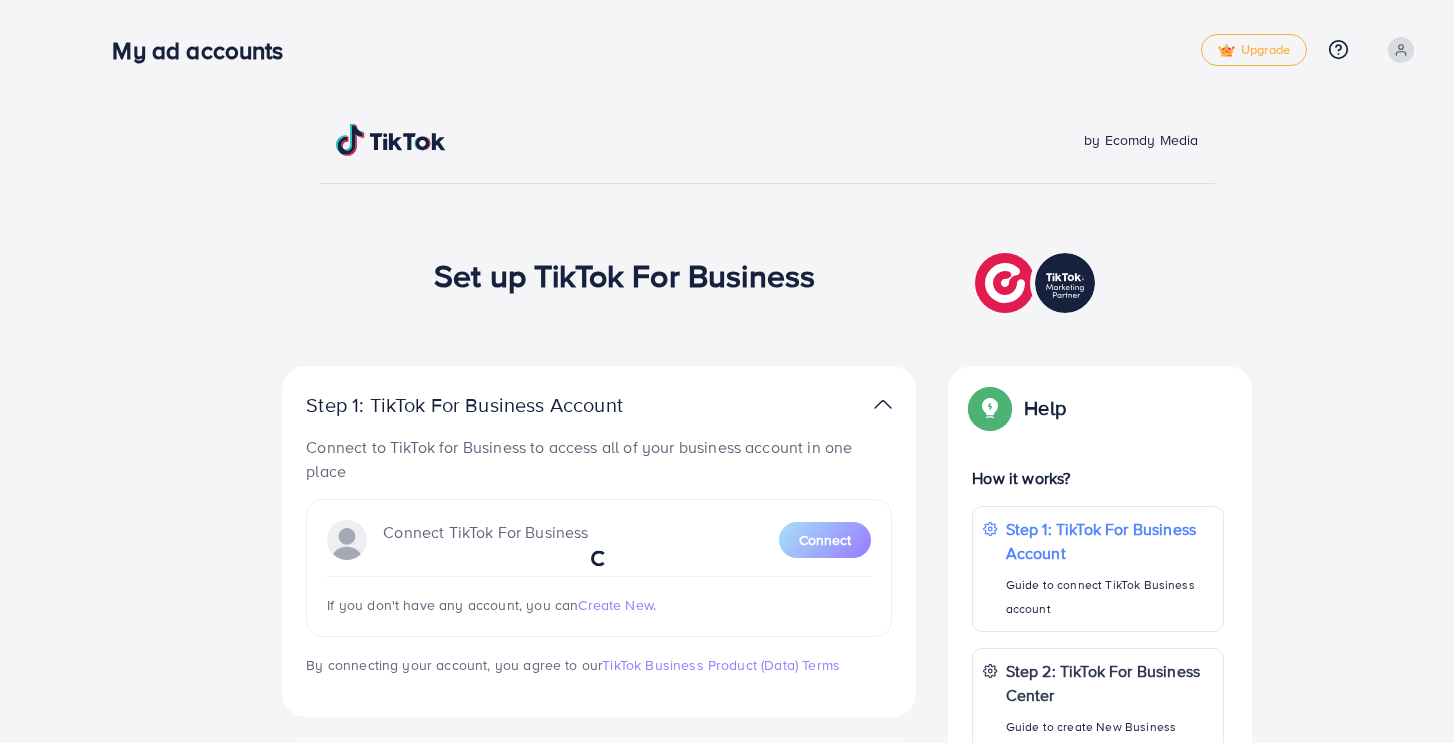 scroll, scrollTop: 0, scrollLeft: 0, axis: both 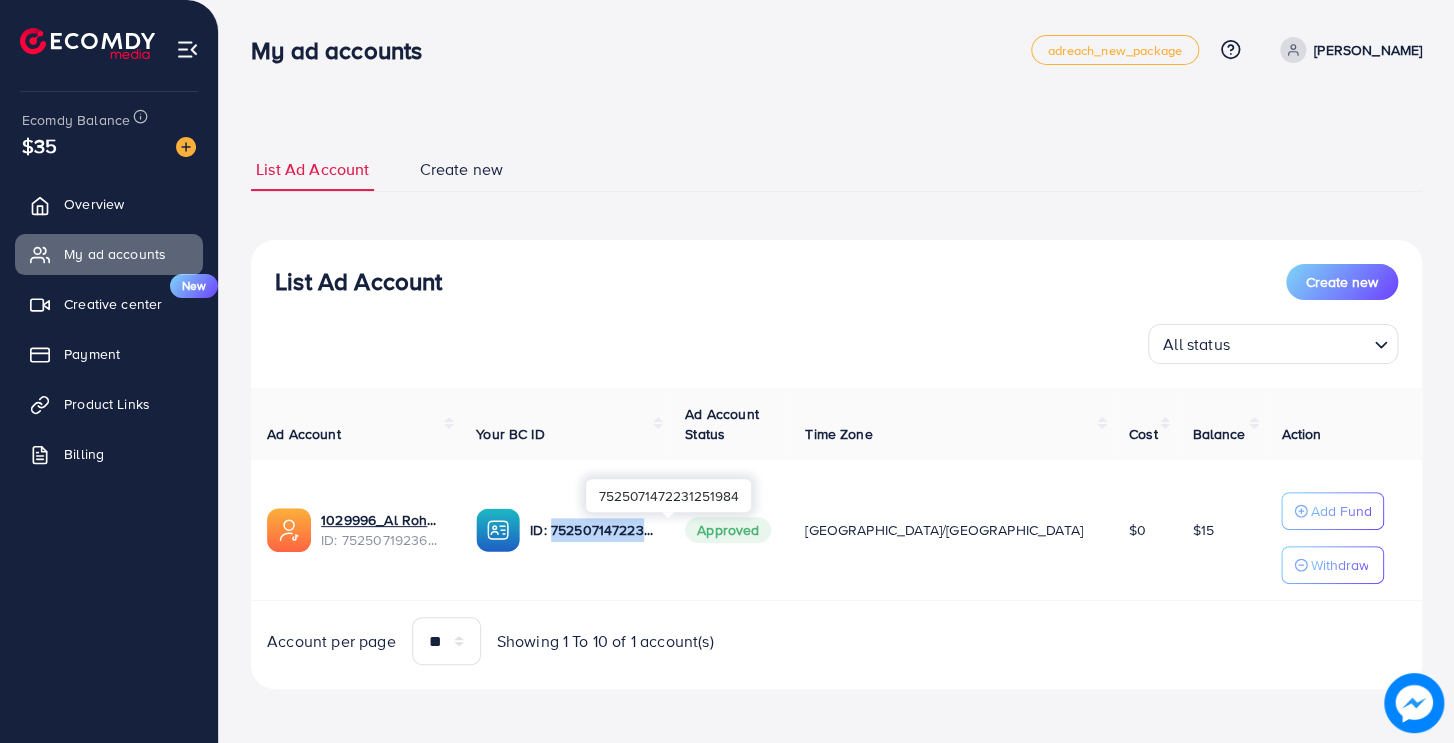 drag, startPoint x: 756, startPoint y: 532, endPoint x: 605, endPoint y: 537, distance: 151.08276 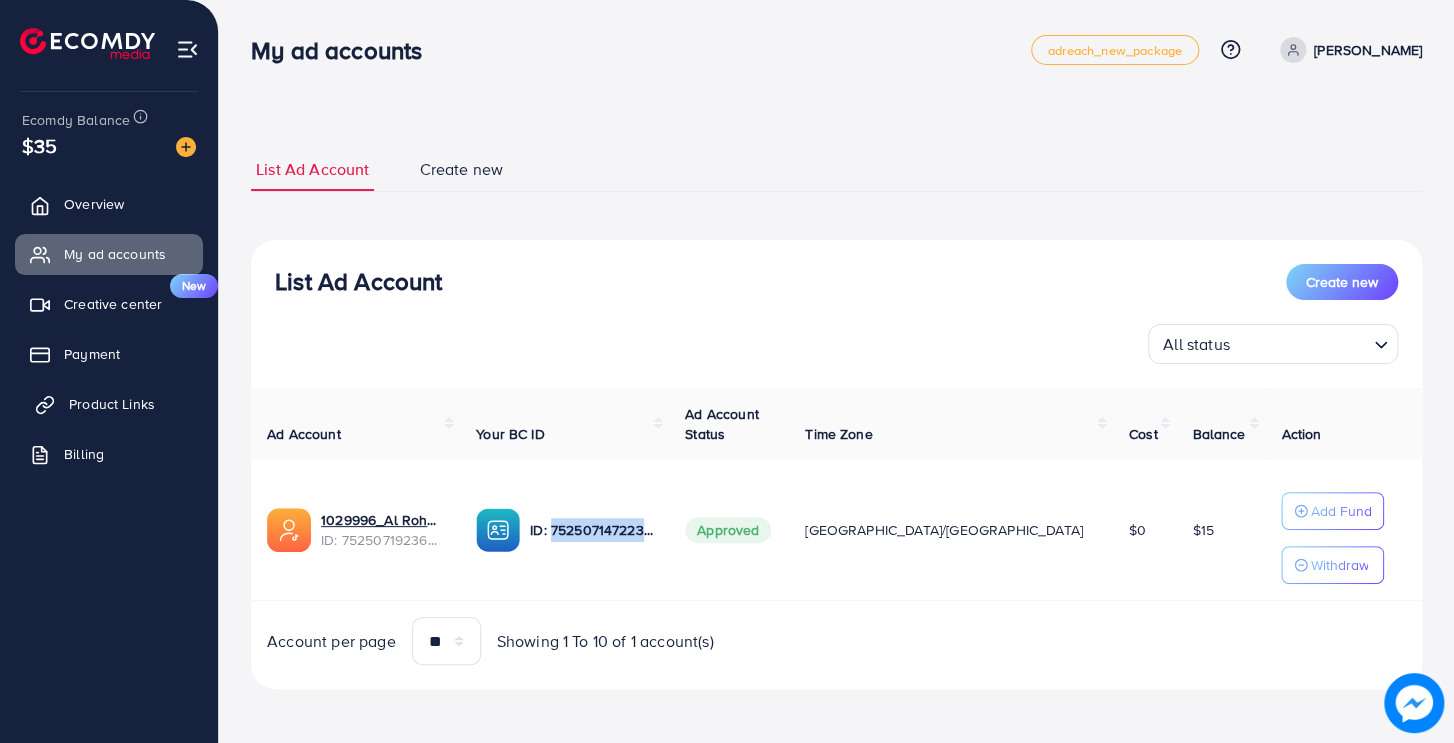 click on "Product Links" at bounding box center (112, 404) 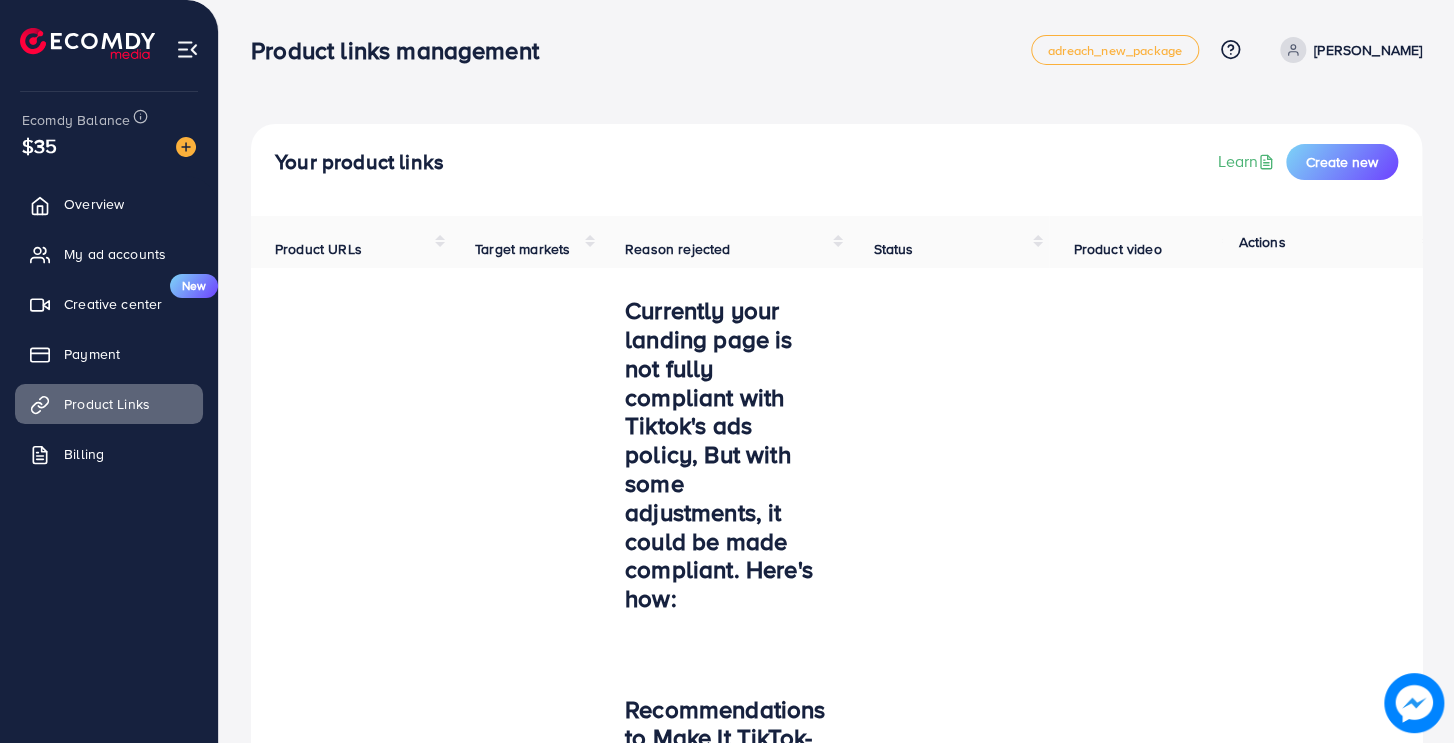 click on "Your product links   Learn   Create new                Product URLs Target markets Reason rejected Status Product video Status video Actions           https://ecomwithhusnain.com/products/shopify-millionaire-course  Pakistan  Currently your landing page is not fully compliant with Tiktok's ads policy, But with some adjustments, it could be made compliant. Here's how: Recommendations to Make It TikTok-Compliant: Remove income or revenue claims  (like "$1.5M+ in sales"). Avoid language implying guaranteed success  (e.g., “Become a successful dropshipper” → “Learn the basics of dropshipping”). Add a disclaimer  at the footer or below testimonials: “Results vary. No income or success is guaranteed. This is educational content only.” -Ensure your ad creatives don’t show income screenshots , PayPal dashboards, etc. -Kindly update the mentioned adjustments and resubmit for review. Thankyou ! - The WhatsApp number provided is incorrect. Please update it and resubmit it for review. Thank You." at bounding box center (836, 1329) 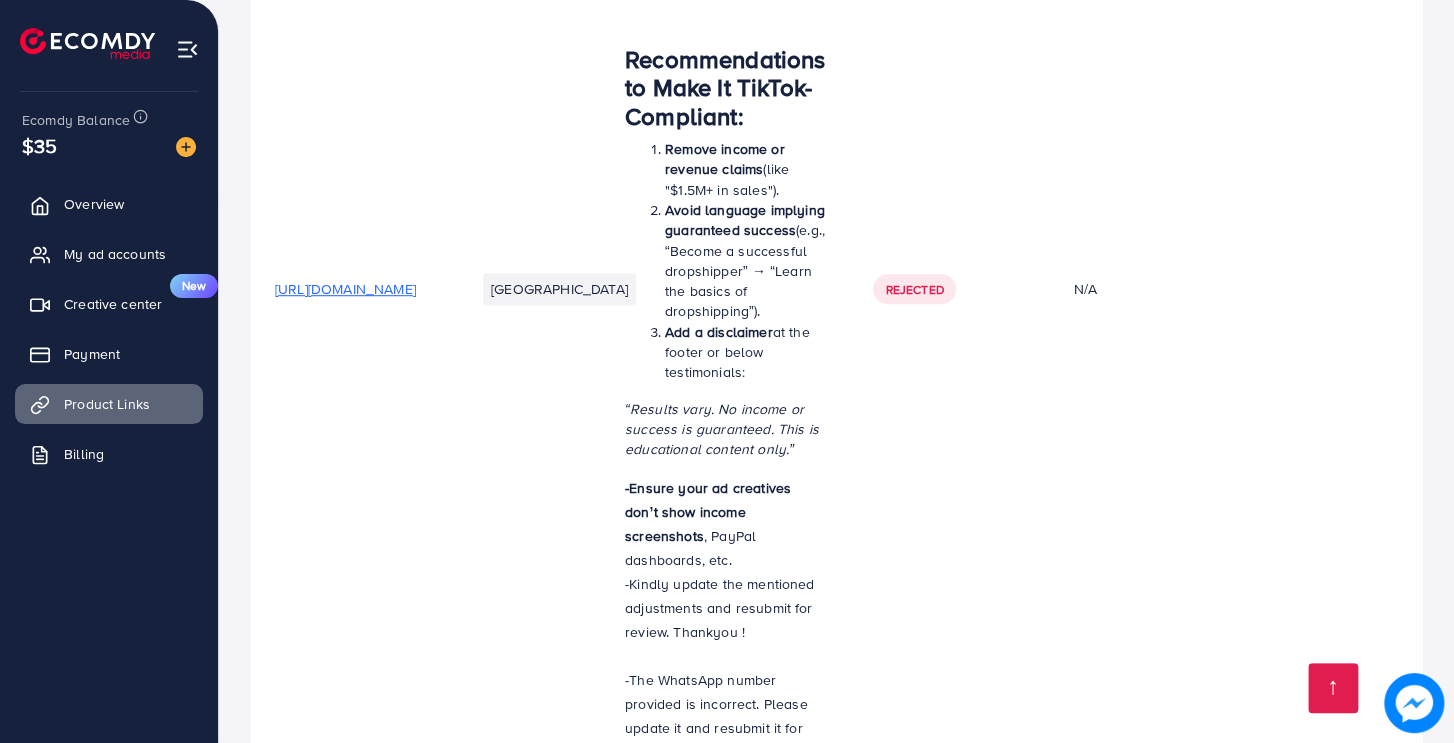 scroll, scrollTop: 1848, scrollLeft: 0, axis: vertical 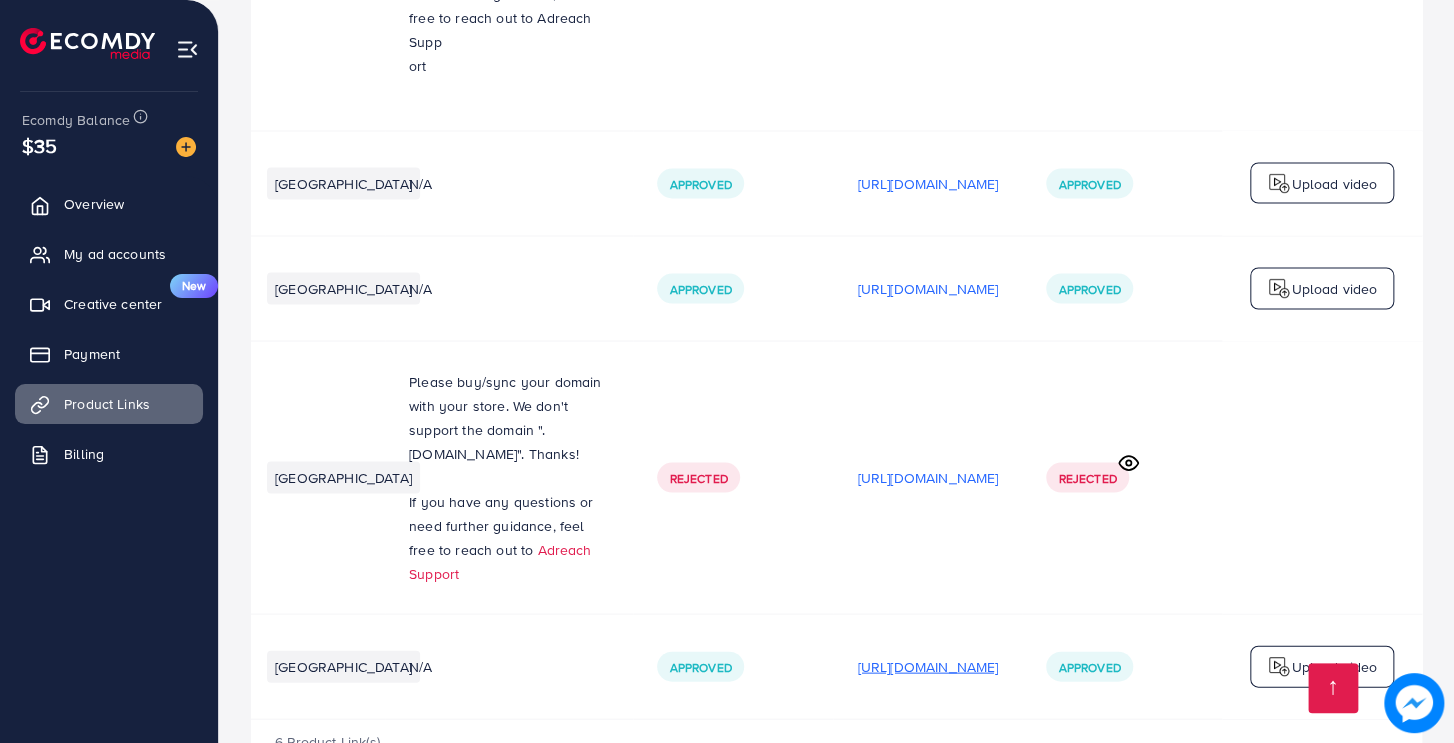 click on "[URL][DOMAIN_NAME]" at bounding box center (927, 667) 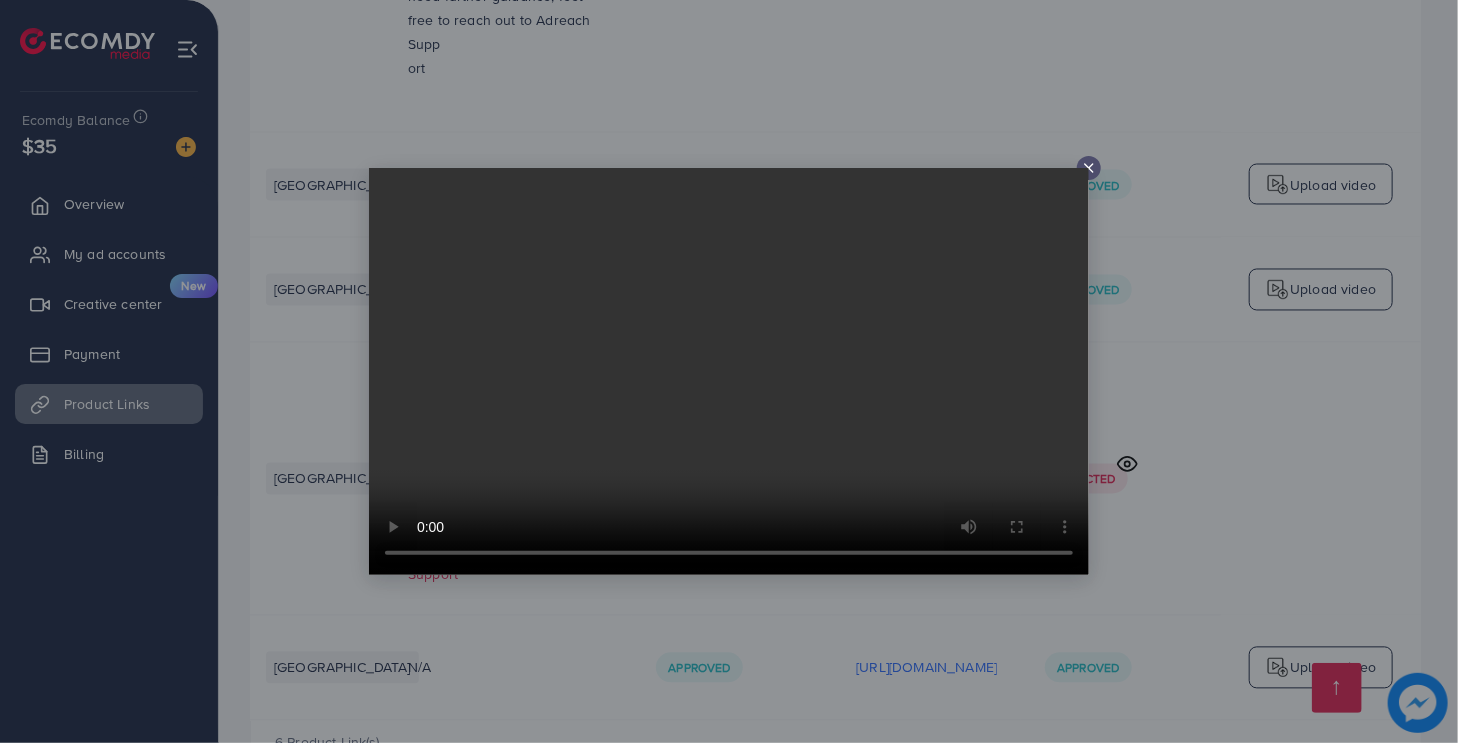 click 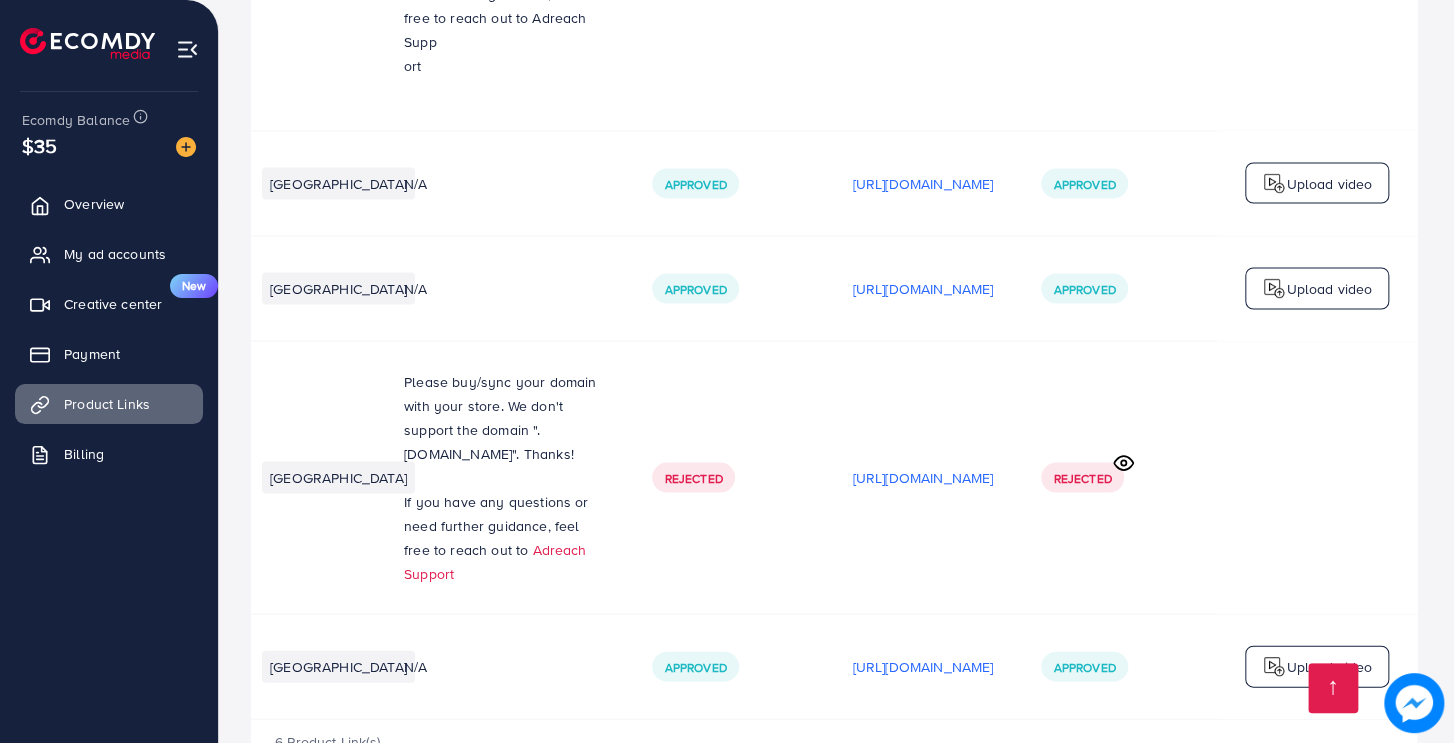 scroll, scrollTop: 0, scrollLeft: 457, axis: horizontal 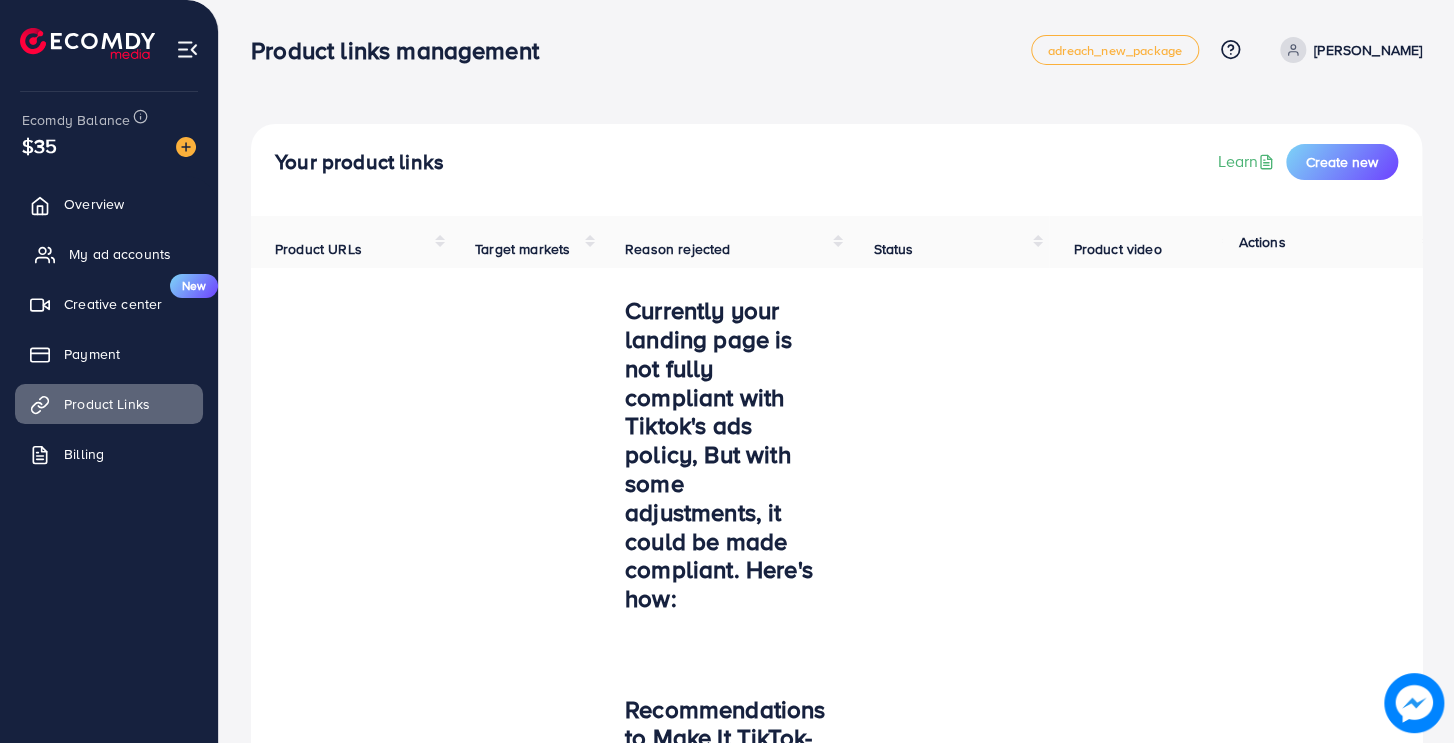 click on "My ad accounts" at bounding box center (120, 254) 